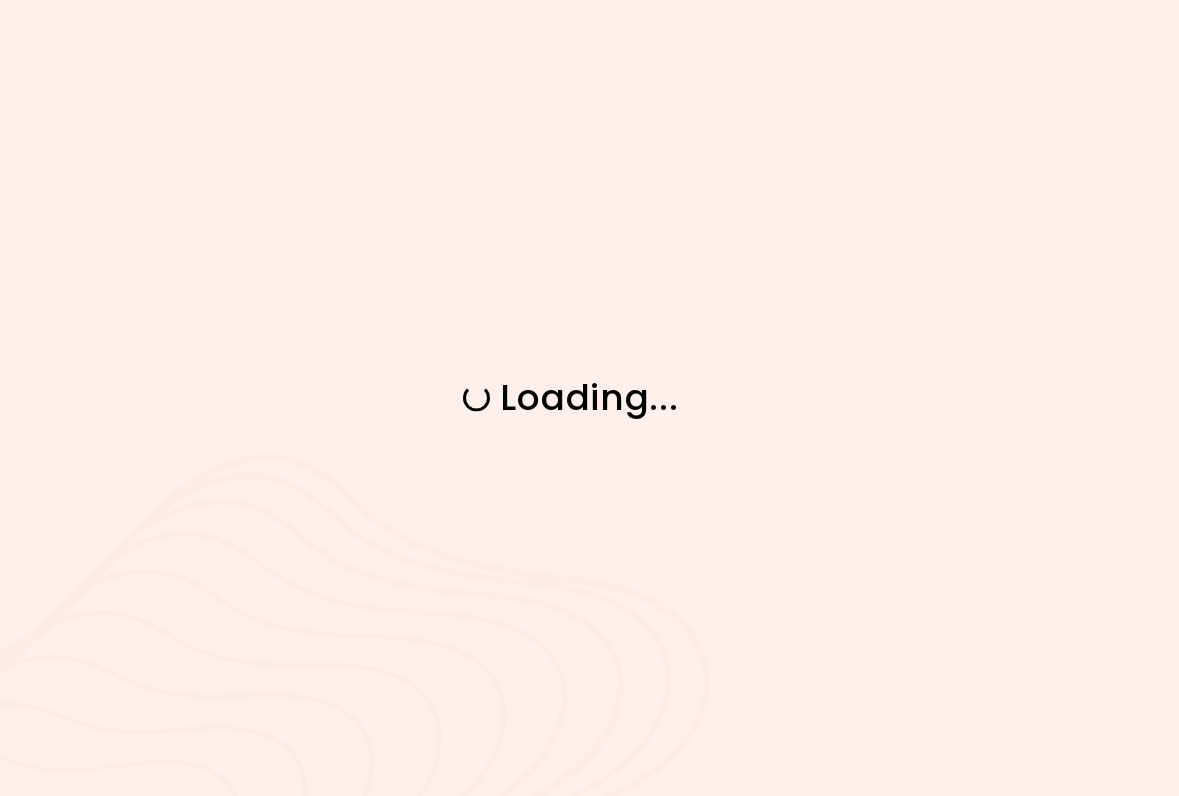 scroll, scrollTop: 0, scrollLeft: 0, axis: both 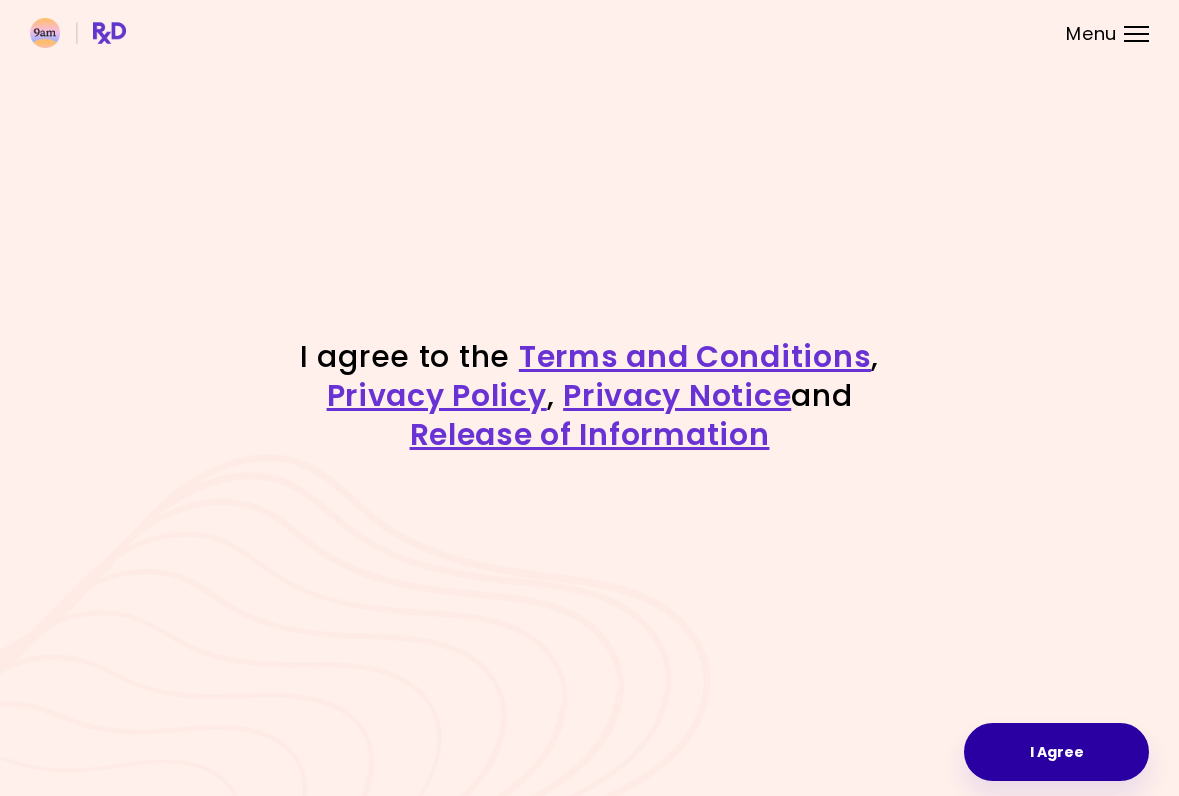 click on "I Agree" at bounding box center [1056, 752] 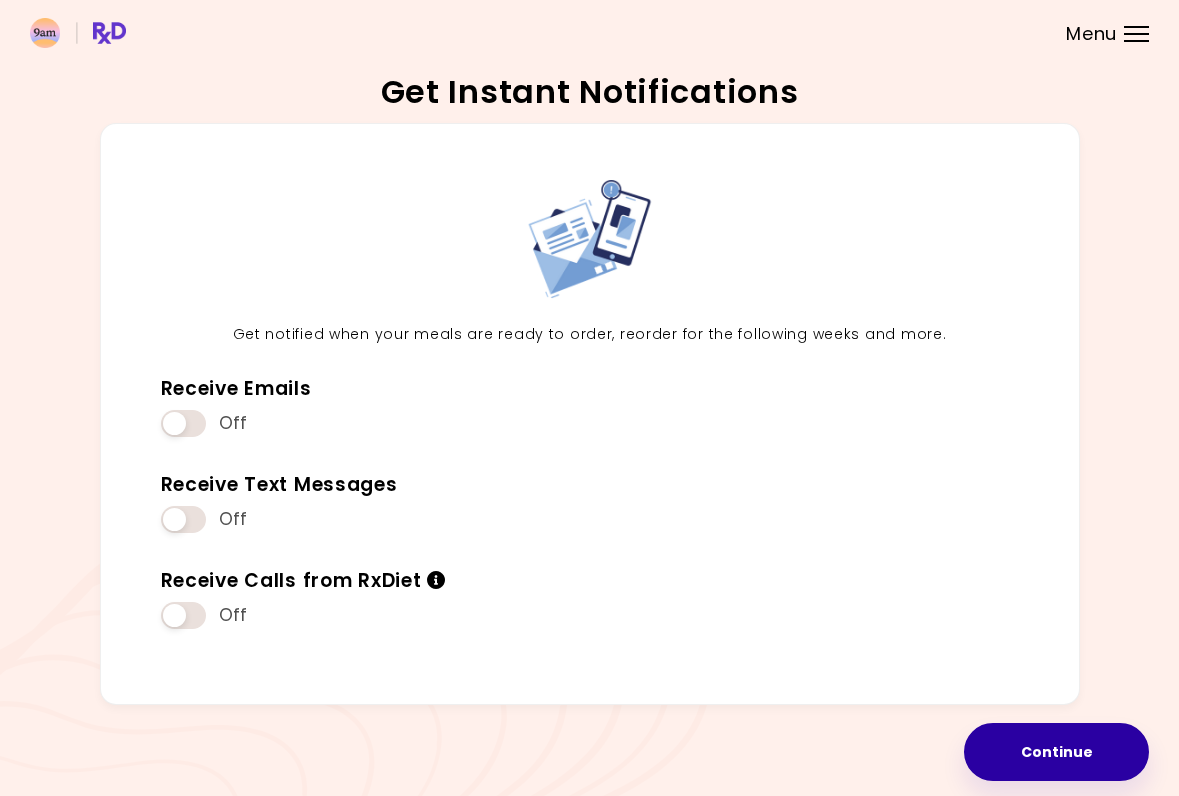 click on "Continue" at bounding box center [1056, 752] 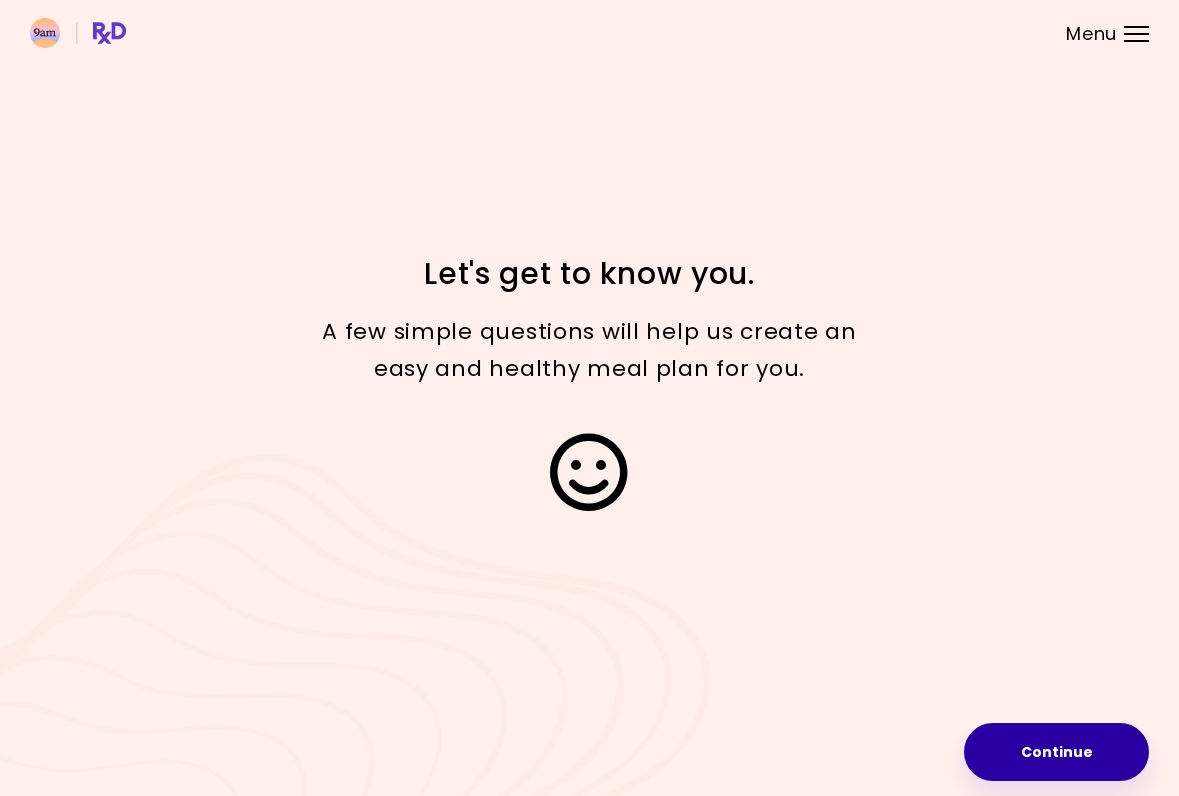 click on "Continue" at bounding box center (1056, 752) 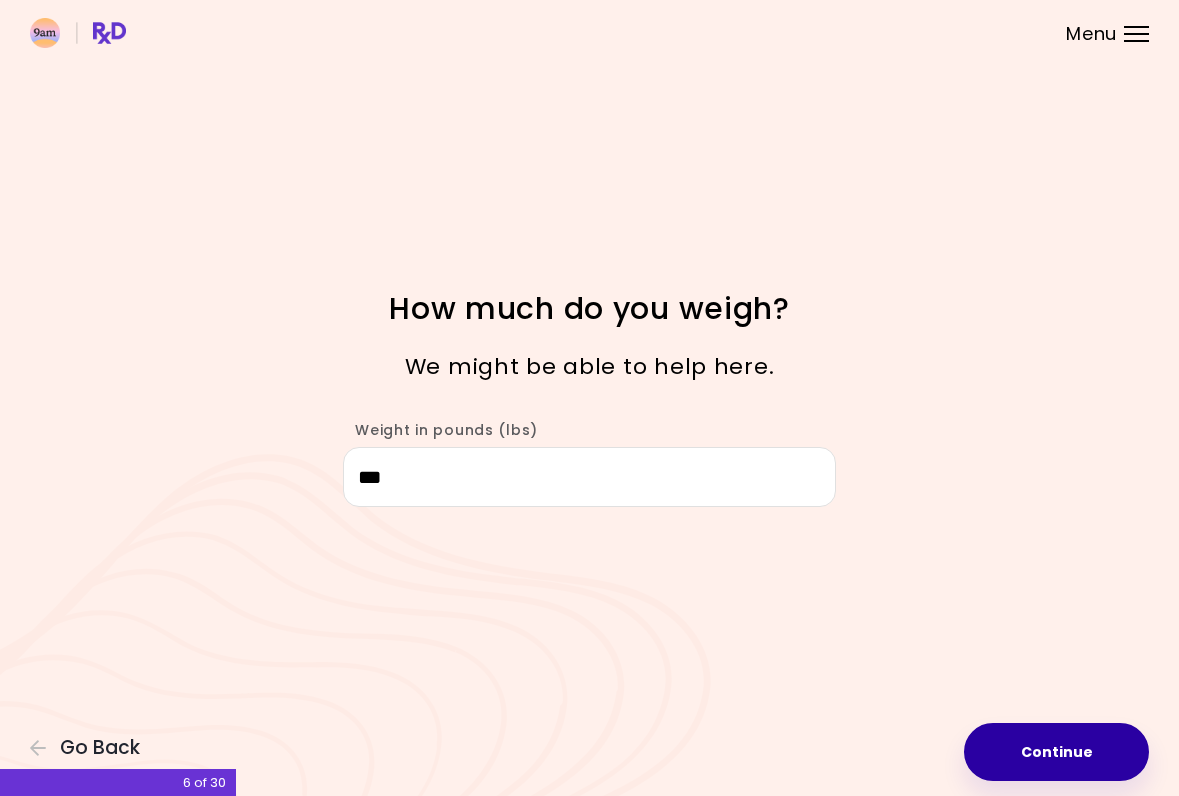 click on "Continue" at bounding box center (1056, 752) 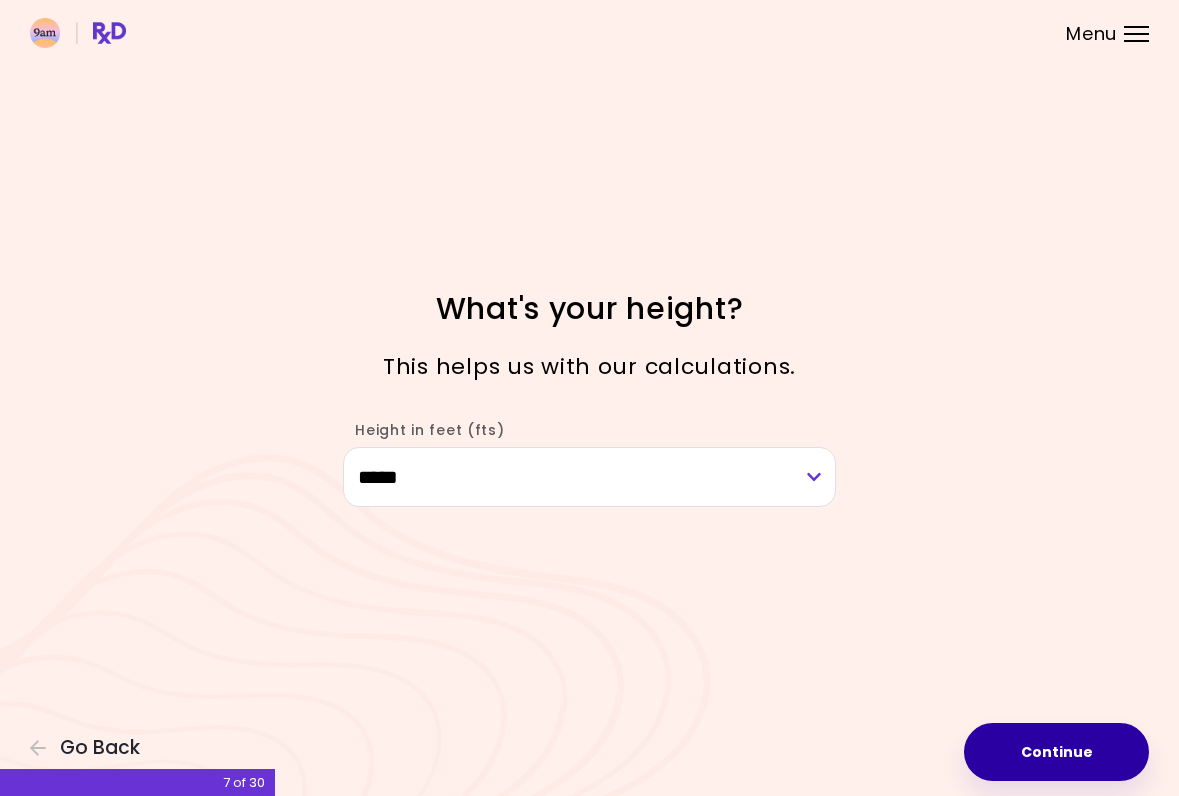 click on "Continue" at bounding box center [1056, 752] 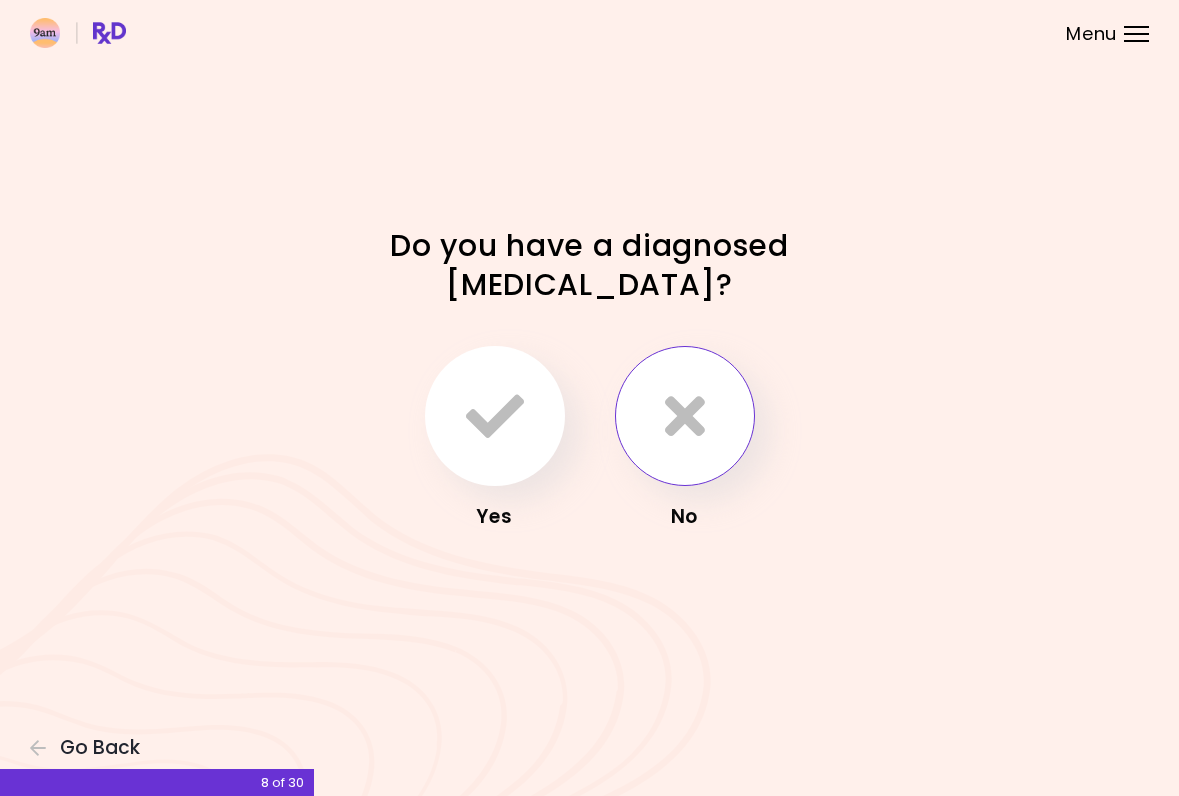 click at bounding box center [685, 416] 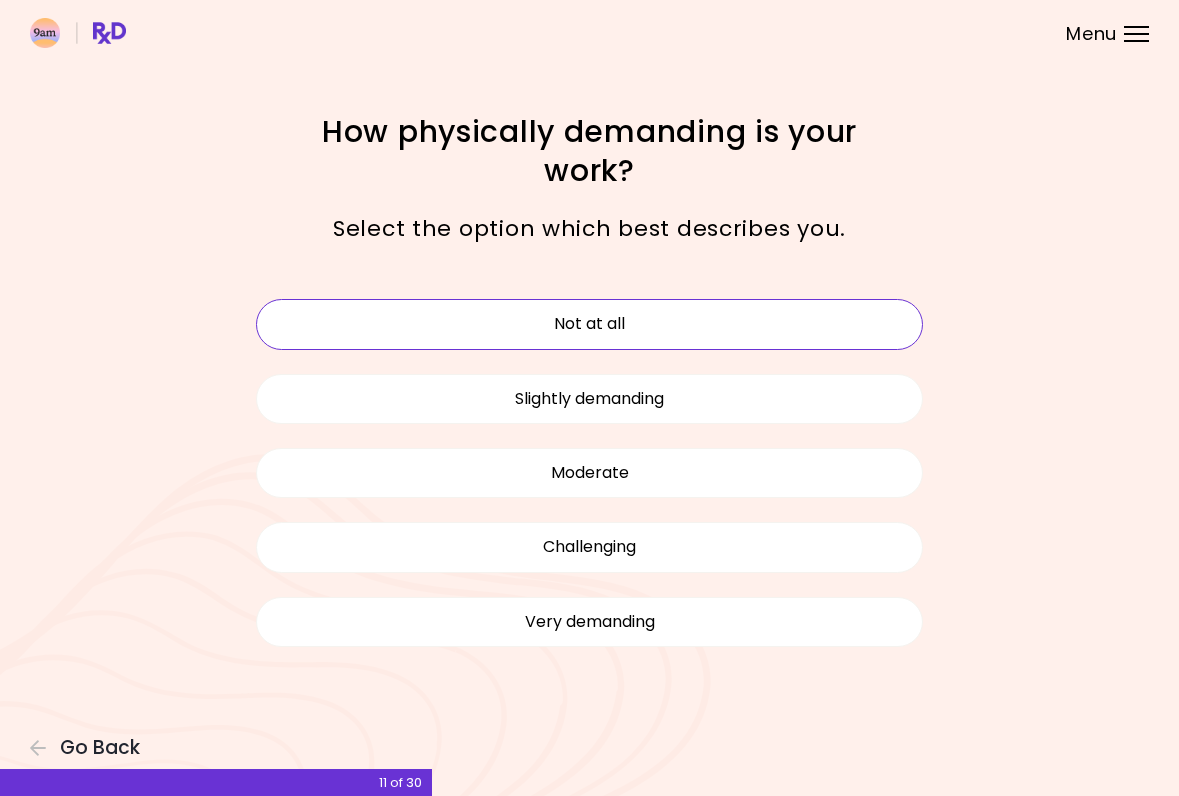 click on "Not at all" at bounding box center (590, 324) 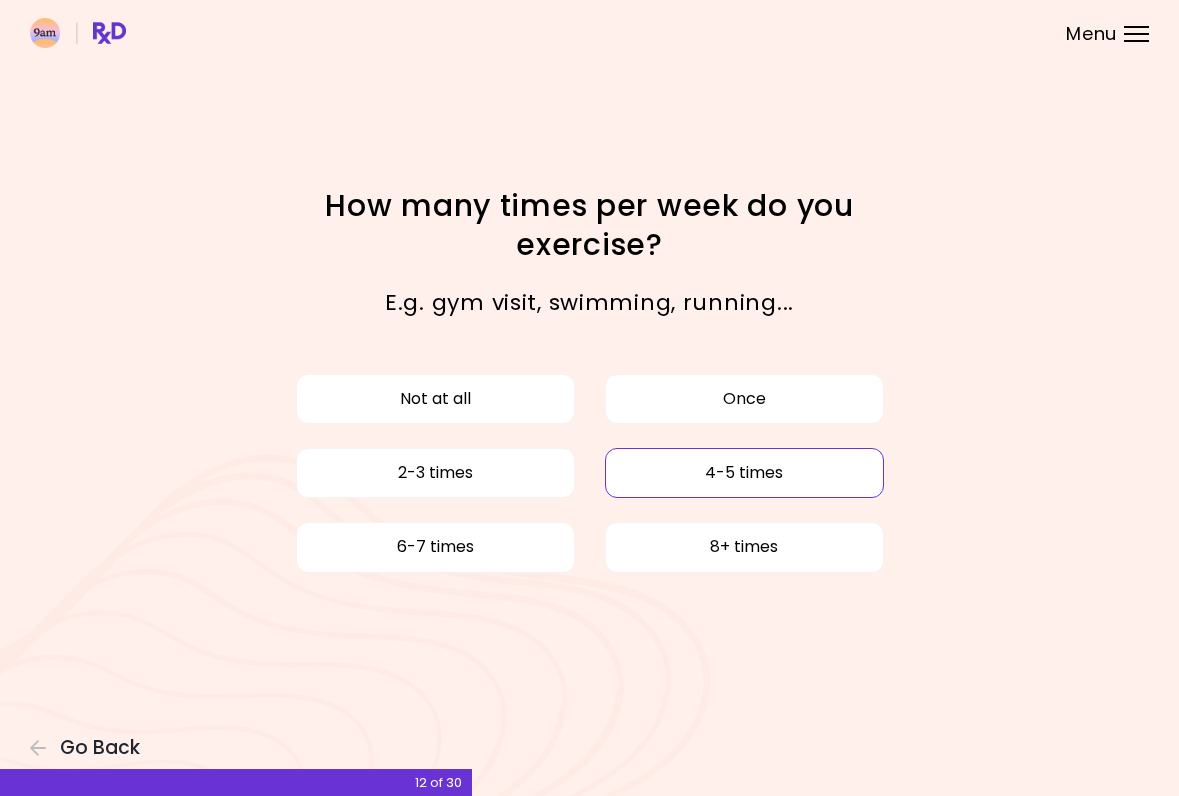click on "4-5 times" at bounding box center [744, 473] 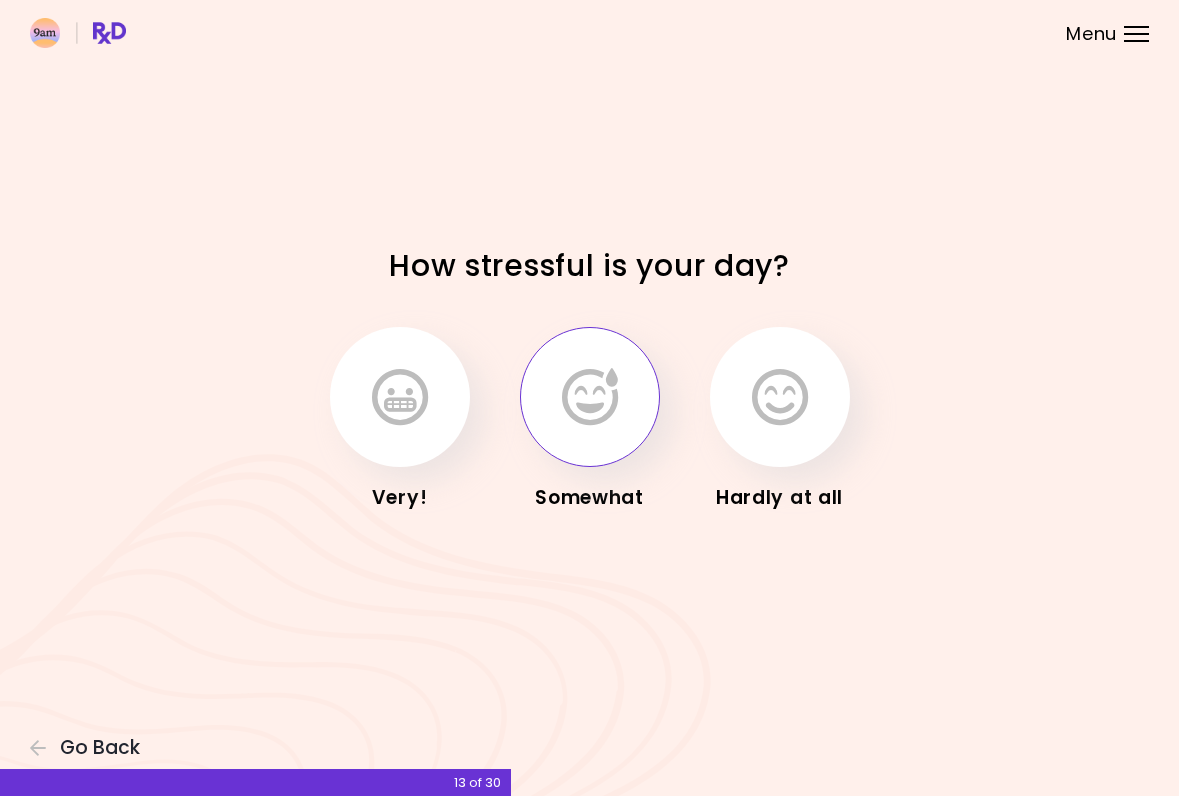 click at bounding box center [590, 397] 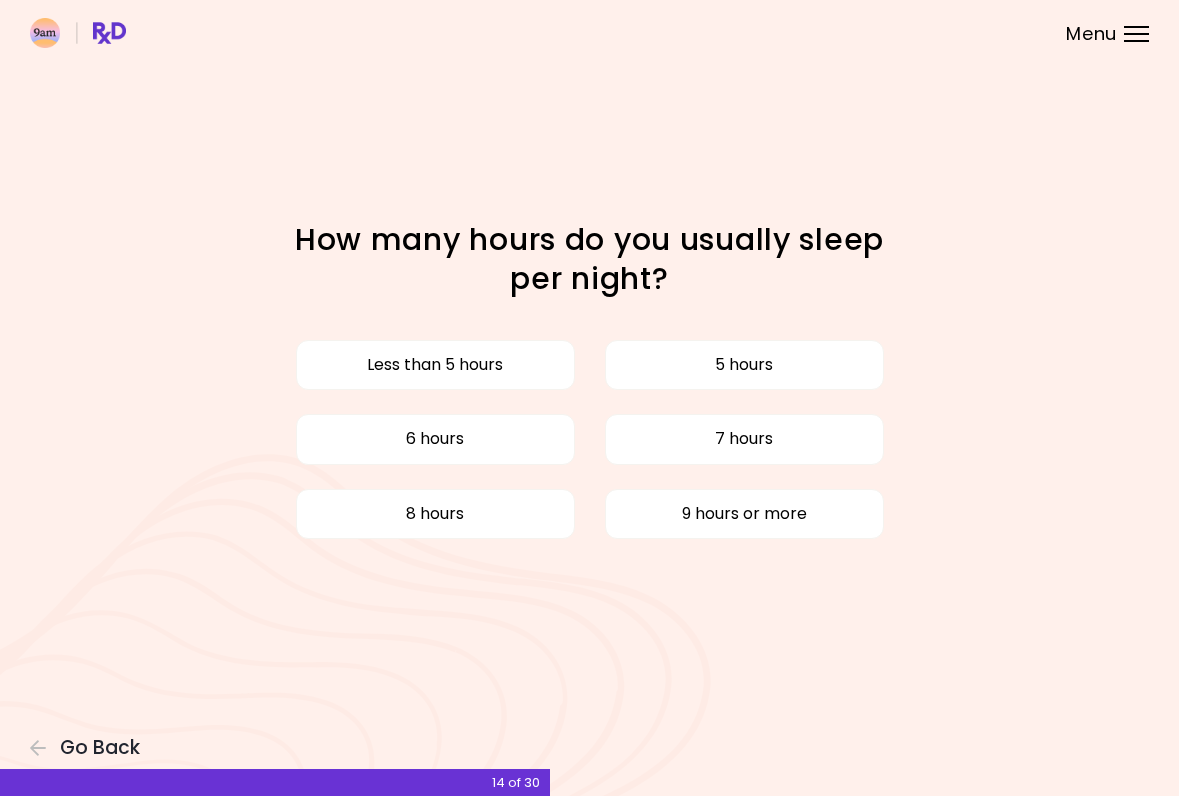 click on "Less than 5 hours 5 hours 6 hours 7 hours 8 hours 9 hours or more" at bounding box center [590, 439] 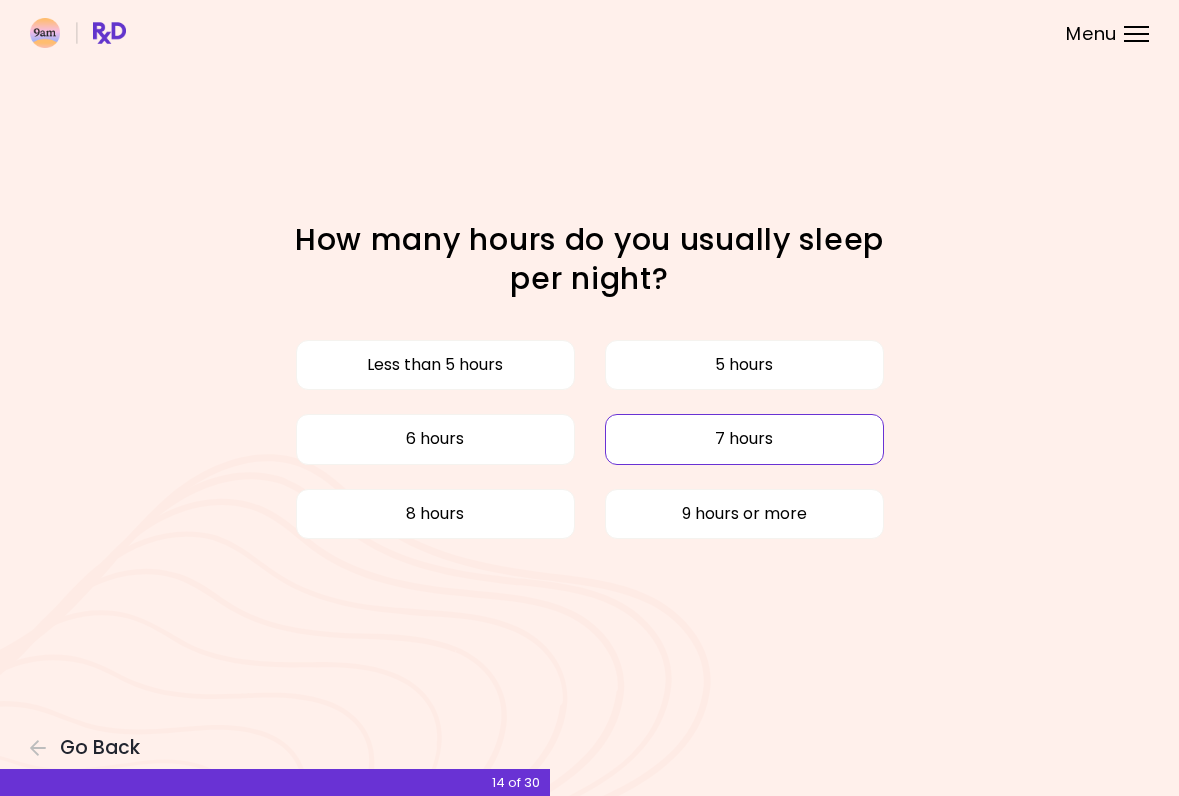 click on "7 hours" at bounding box center (744, 439) 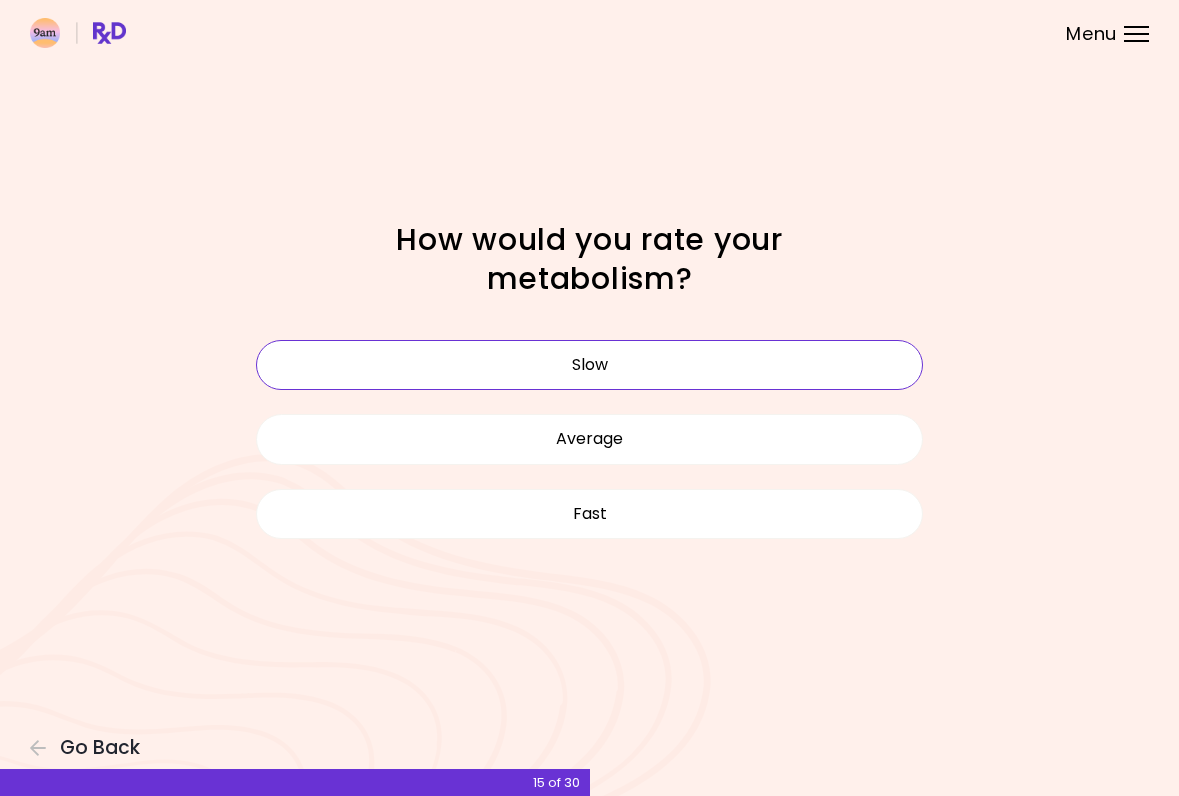 click on "Slow" at bounding box center (590, 365) 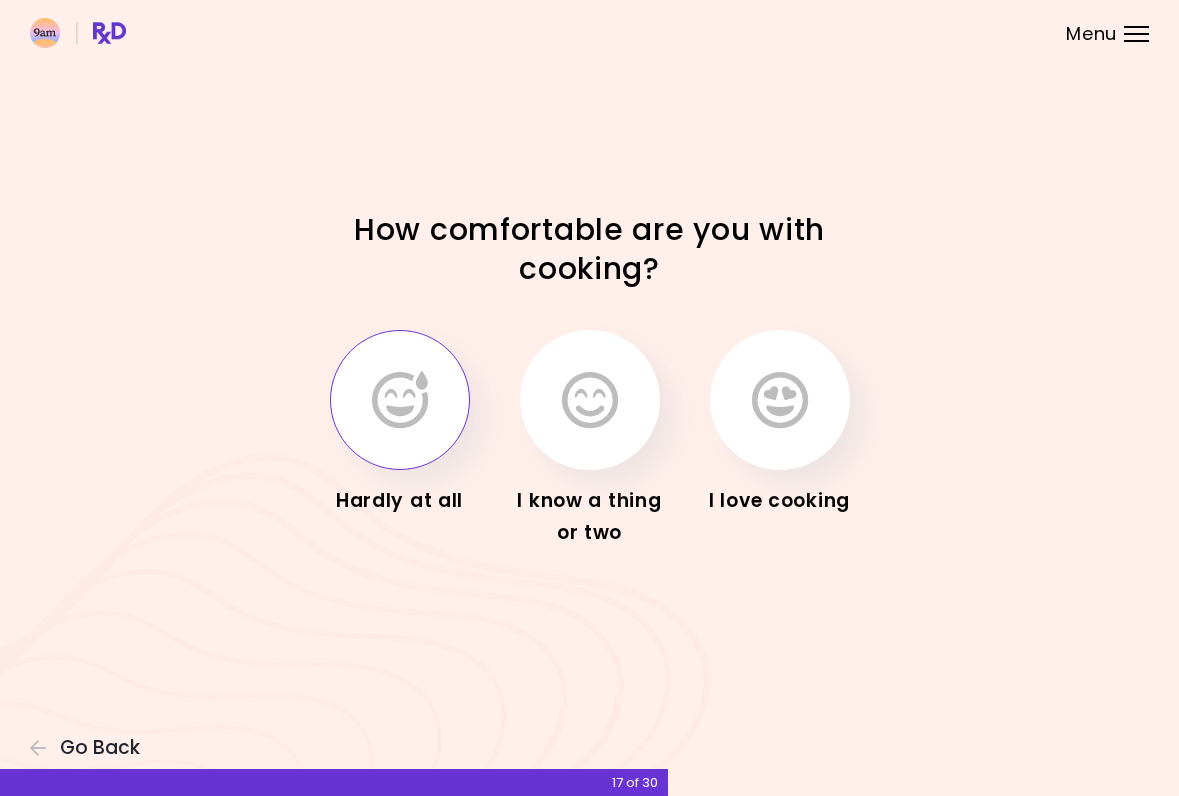 click at bounding box center (400, 400) 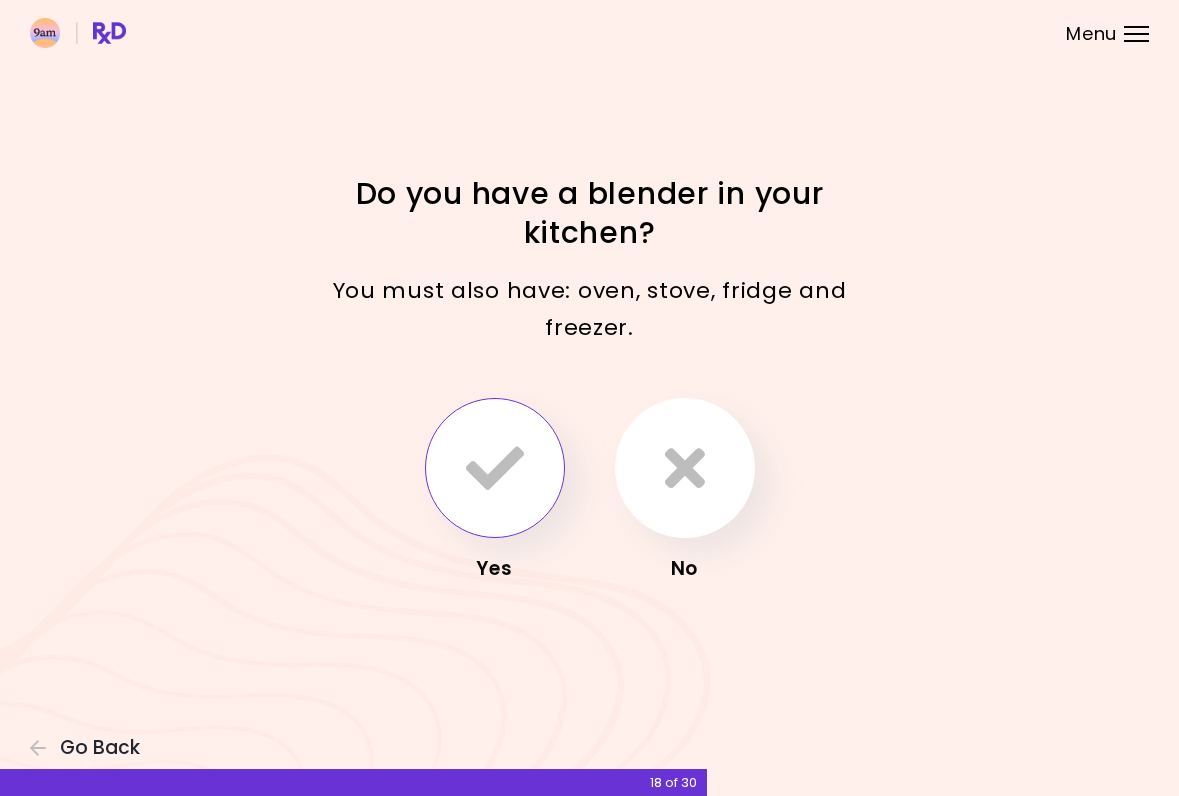 click at bounding box center (495, 468) 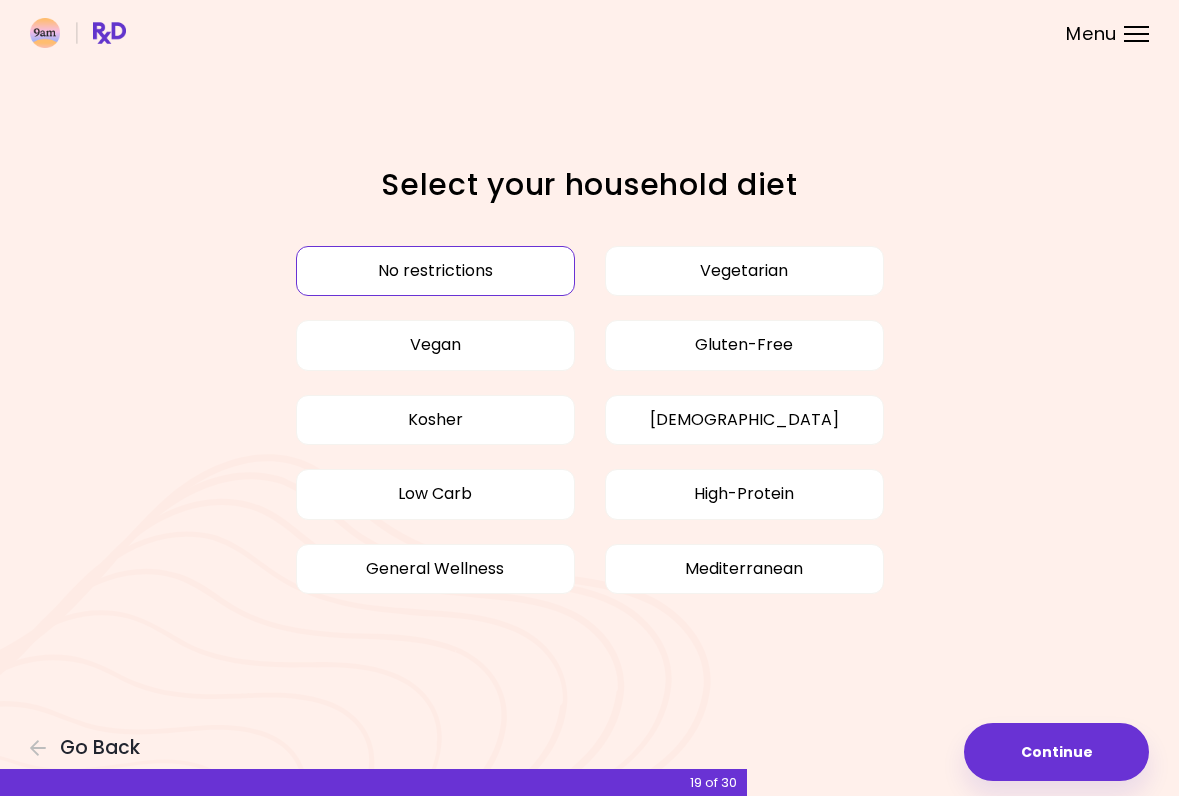 click on "No restrictions" at bounding box center (435, 271) 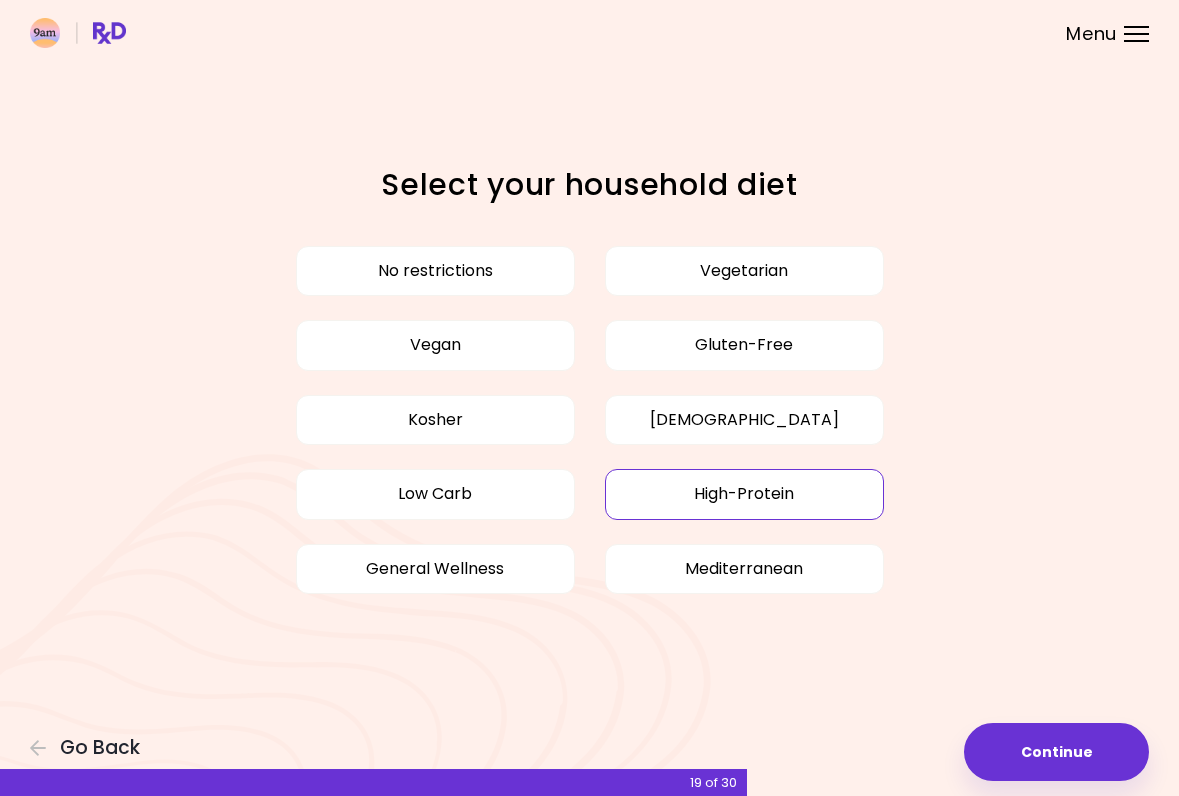 click on "High-Protein" at bounding box center [744, 494] 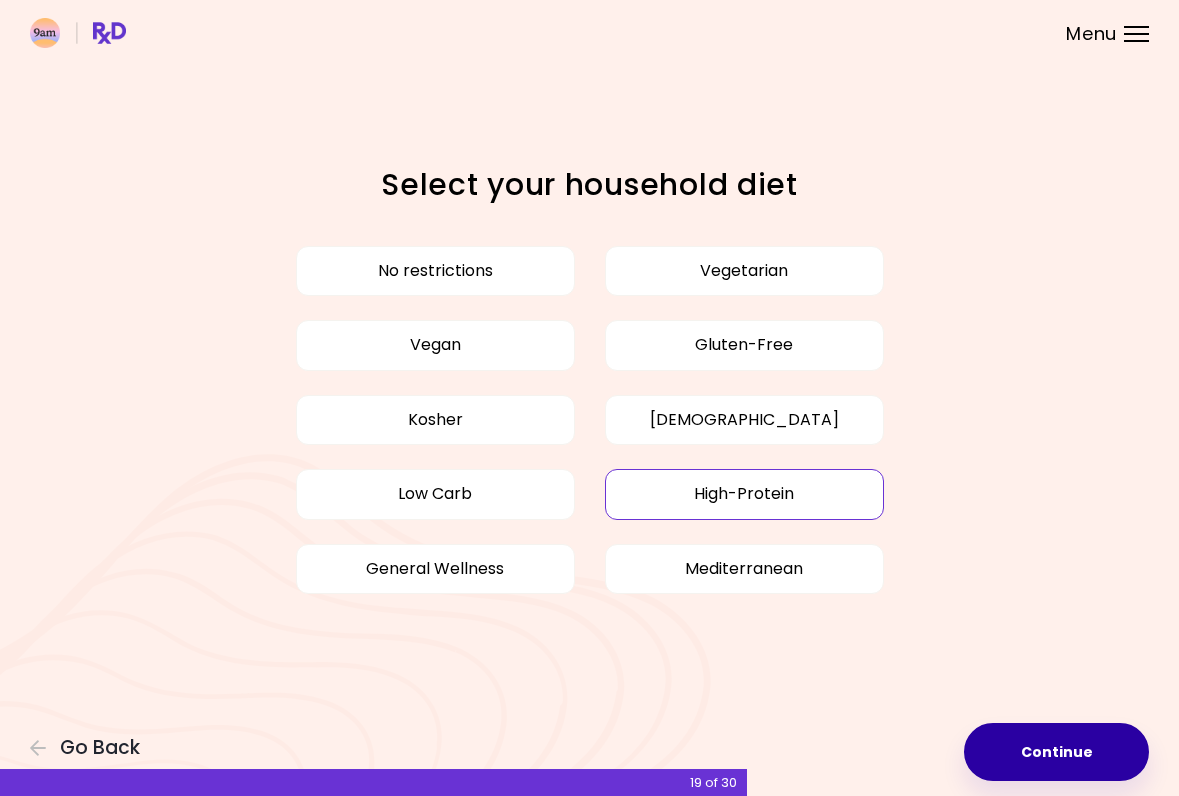 click on "Continue" at bounding box center (1056, 752) 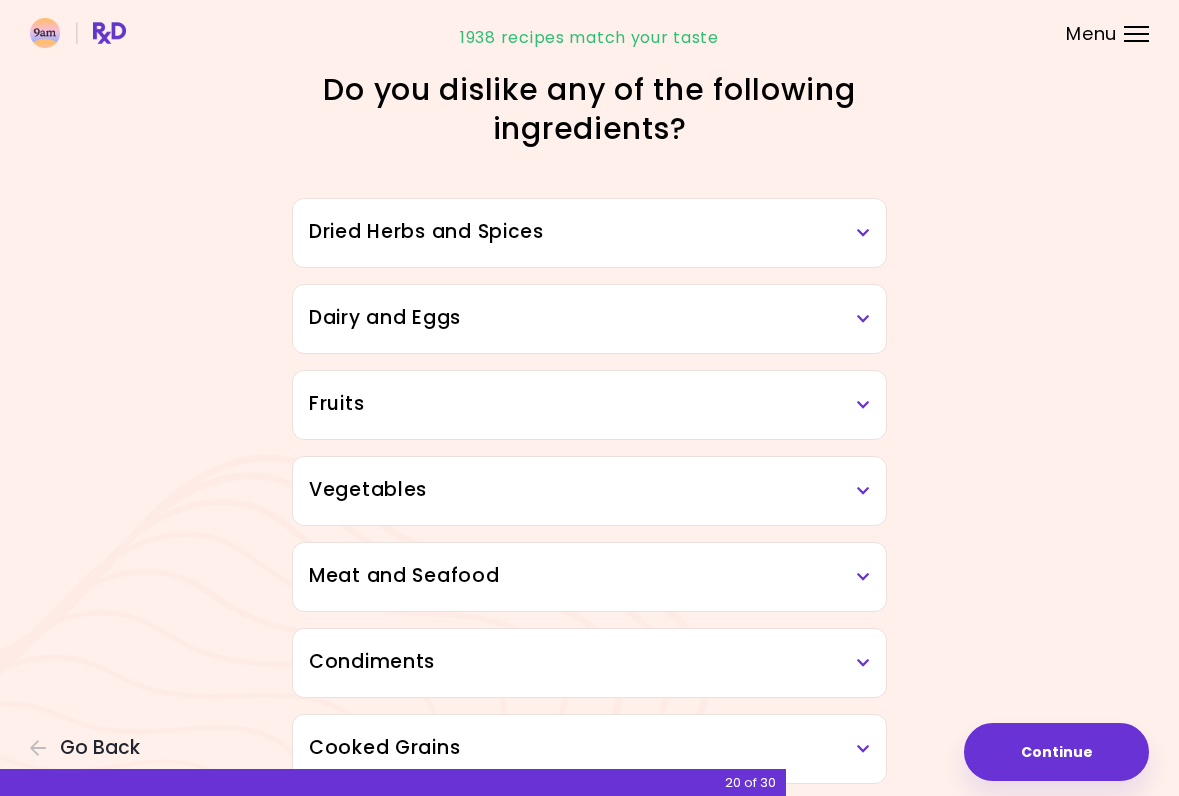 scroll, scrollTop: -1, scrollLeft: 0, axis: vertical 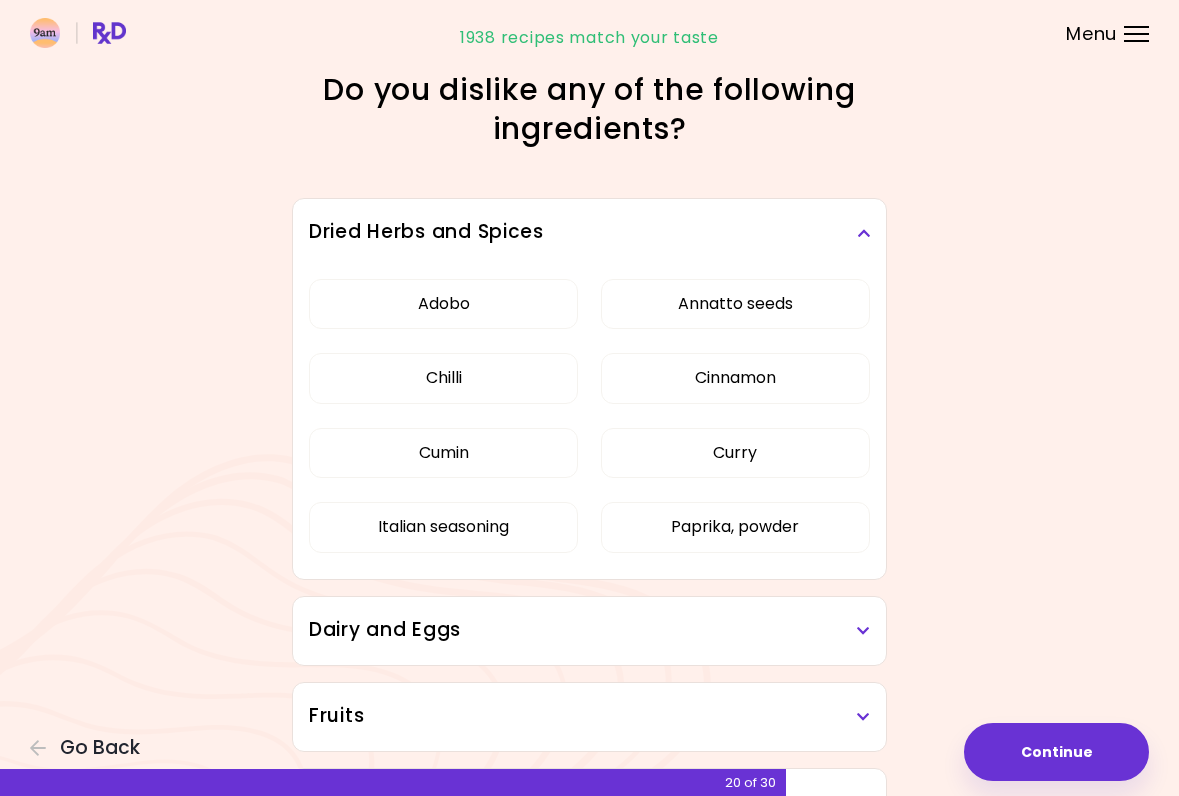 click on "Dried Herbs and Spices" at bounding box center (589, 232) 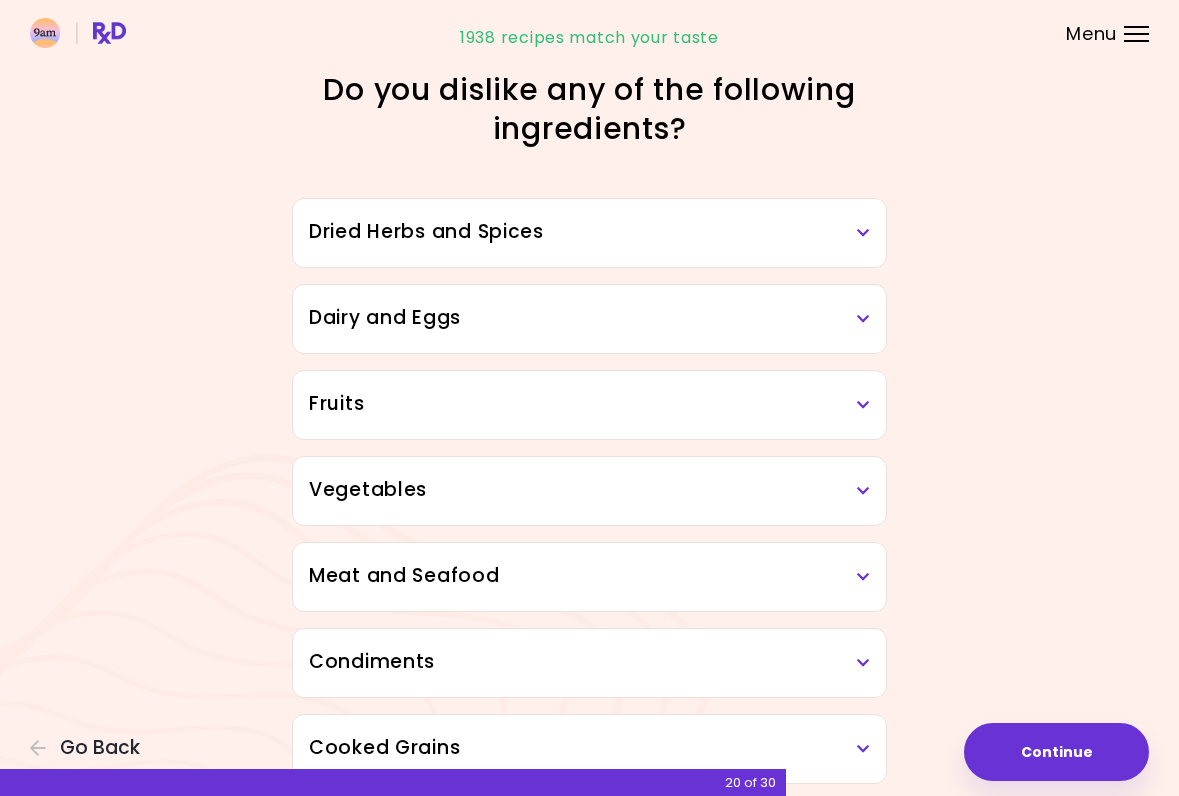 click on "Dried Herbs and Spices" at bounding box center (589, 232) 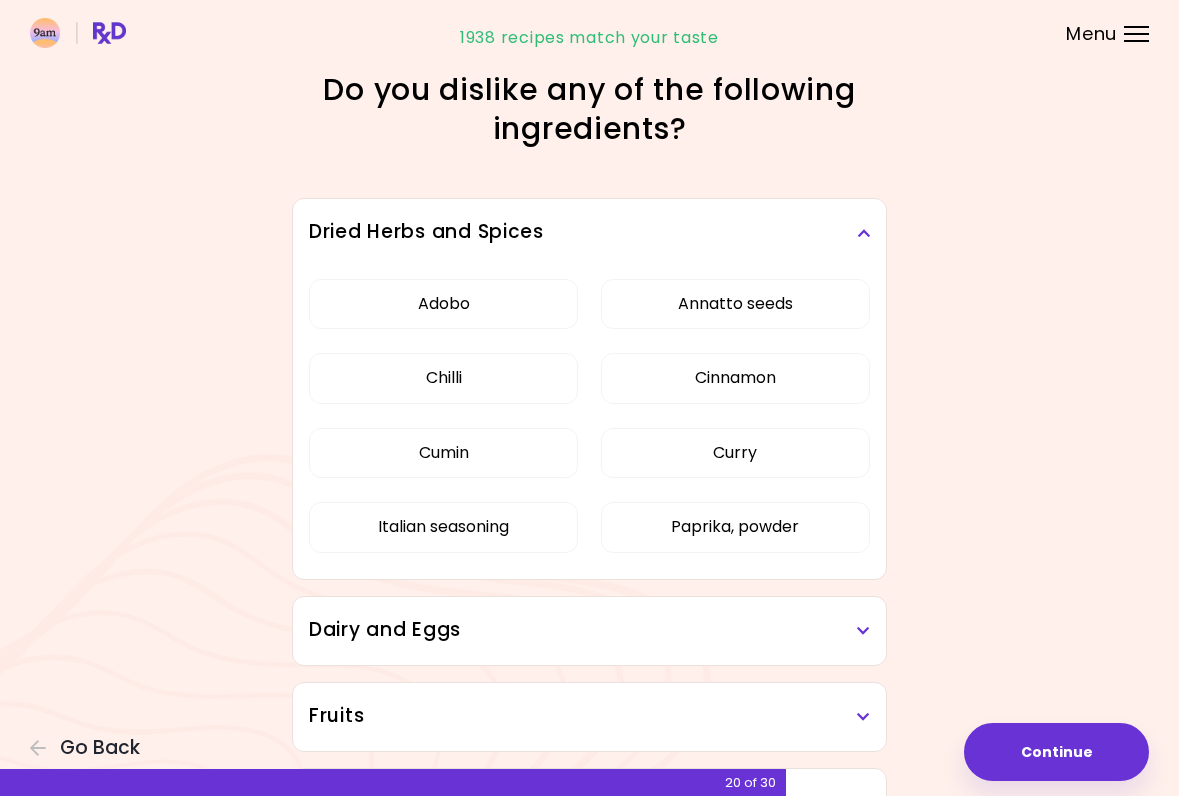 click on "Dried Herbs and Spices" at bounding box center (589, 232) 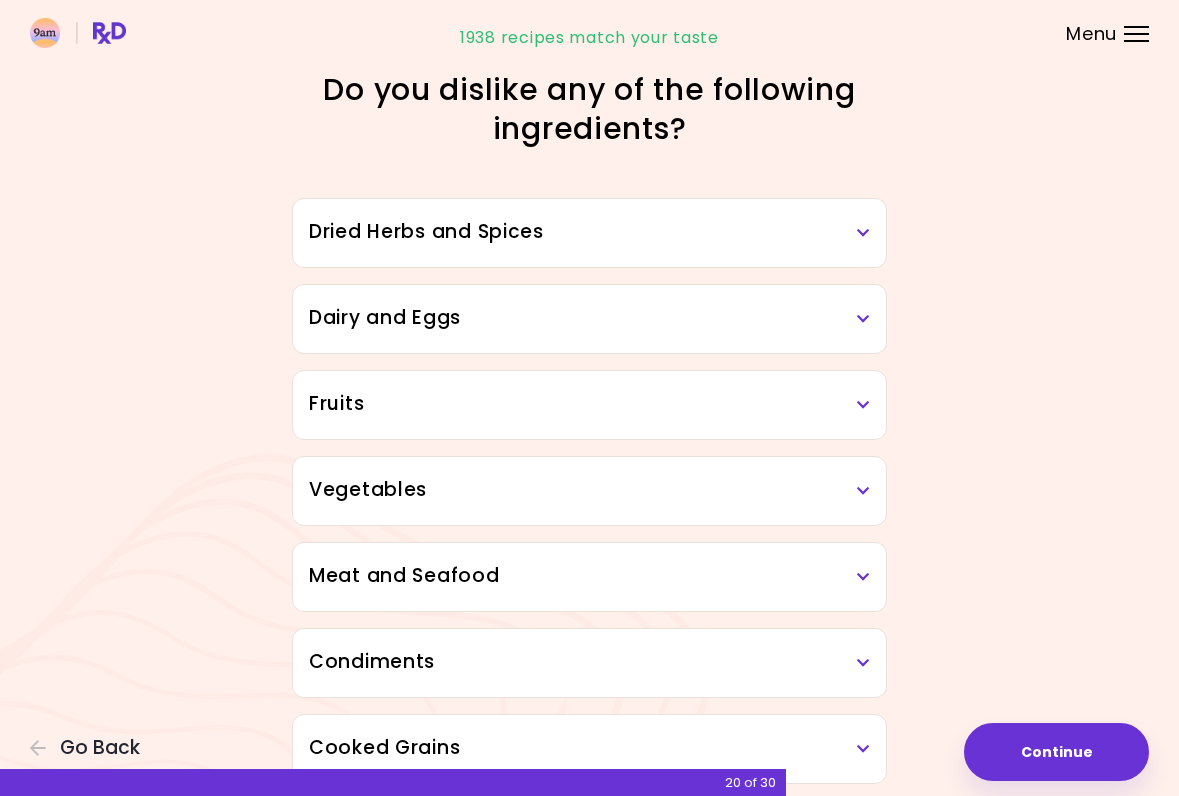 scroll, scrollTop: -1, scrollLeft: 0, axis: vertical 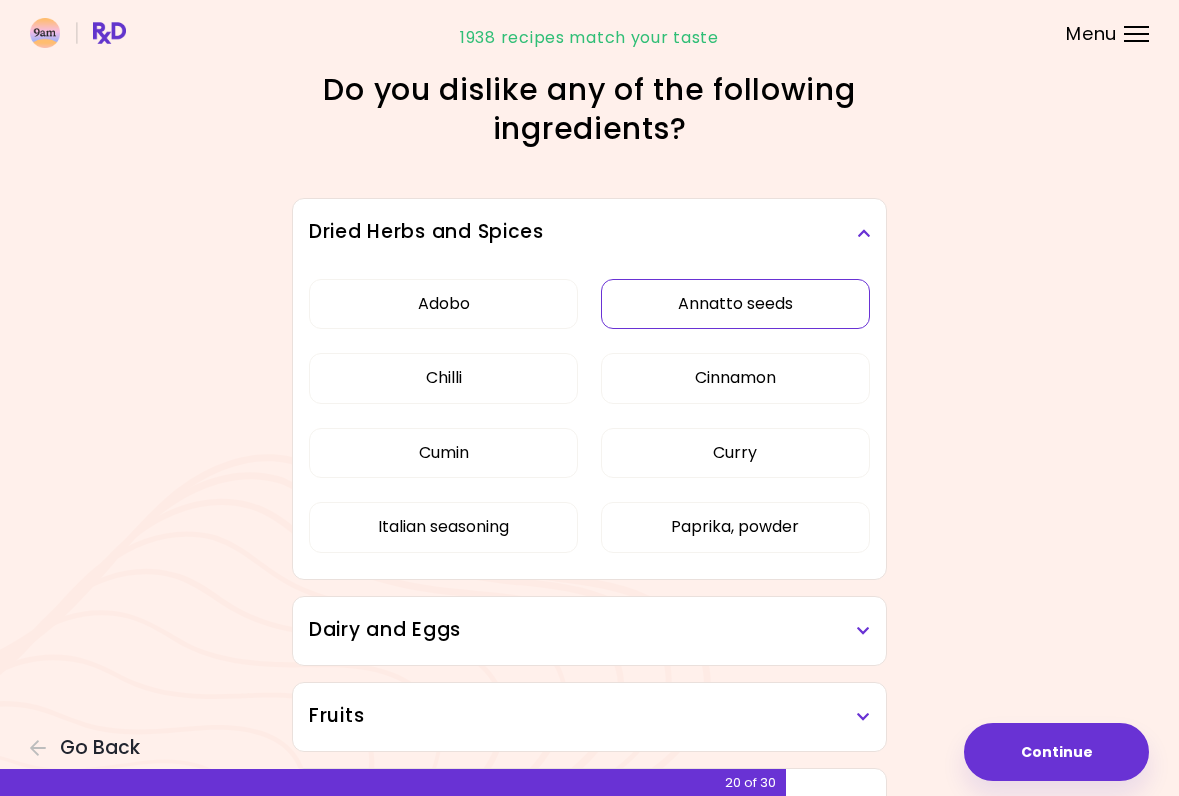 click on "Annatto seeds" at bounding box center (735, 304) 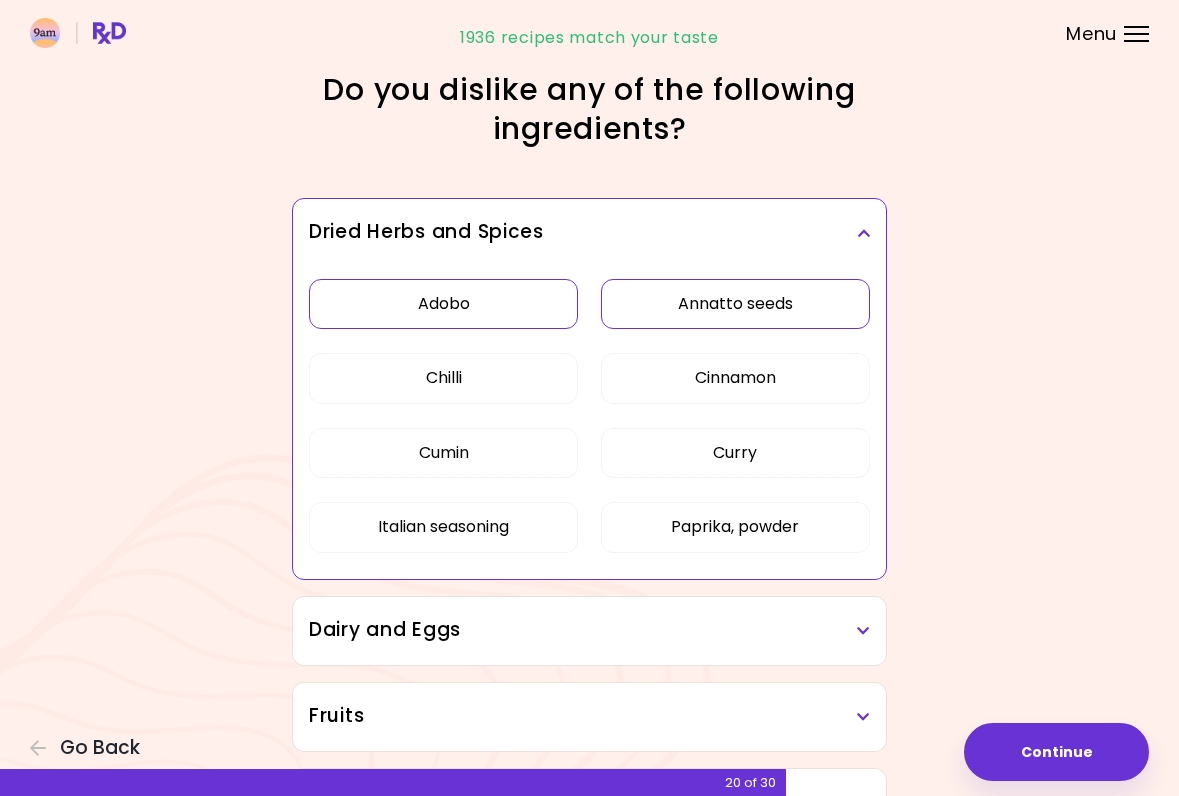 click on "Adobo" at bounding box center [443, 304] 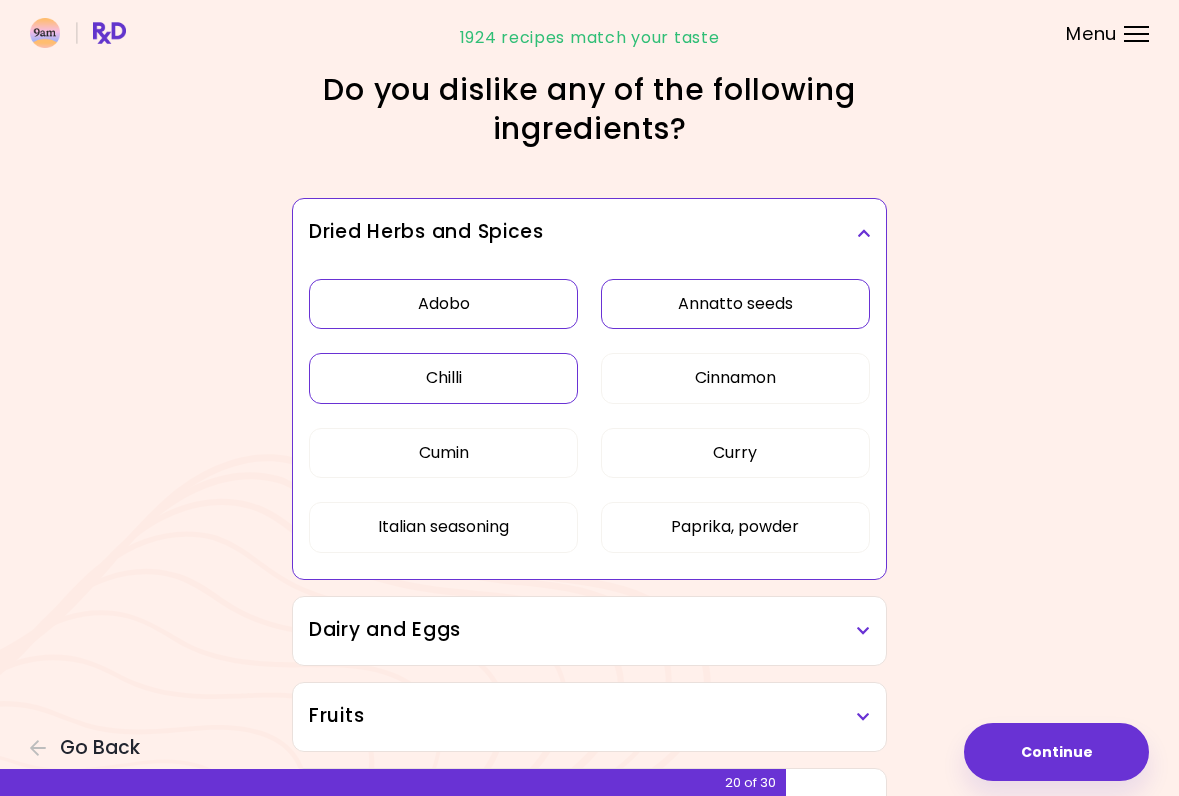 click on "Chilli" at bounding box center [443, 378] 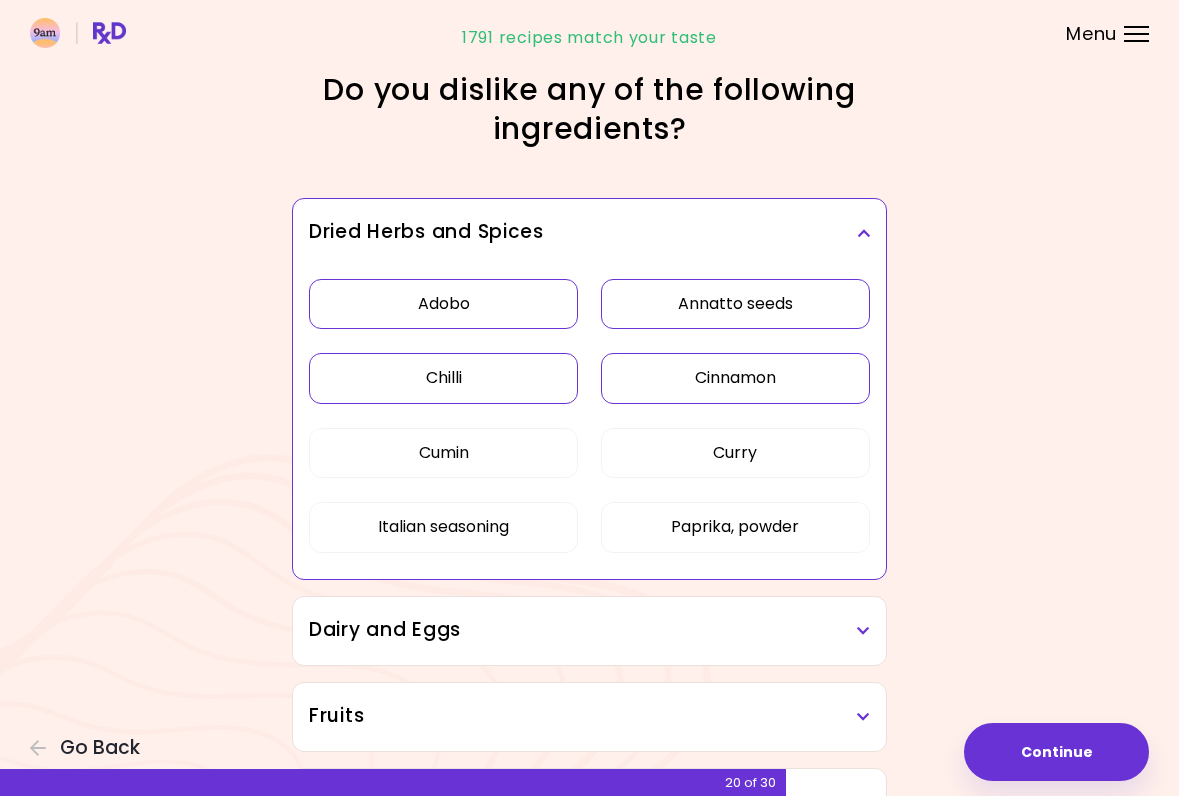 click on "Cinnamon" at bounding box center (735, 378) 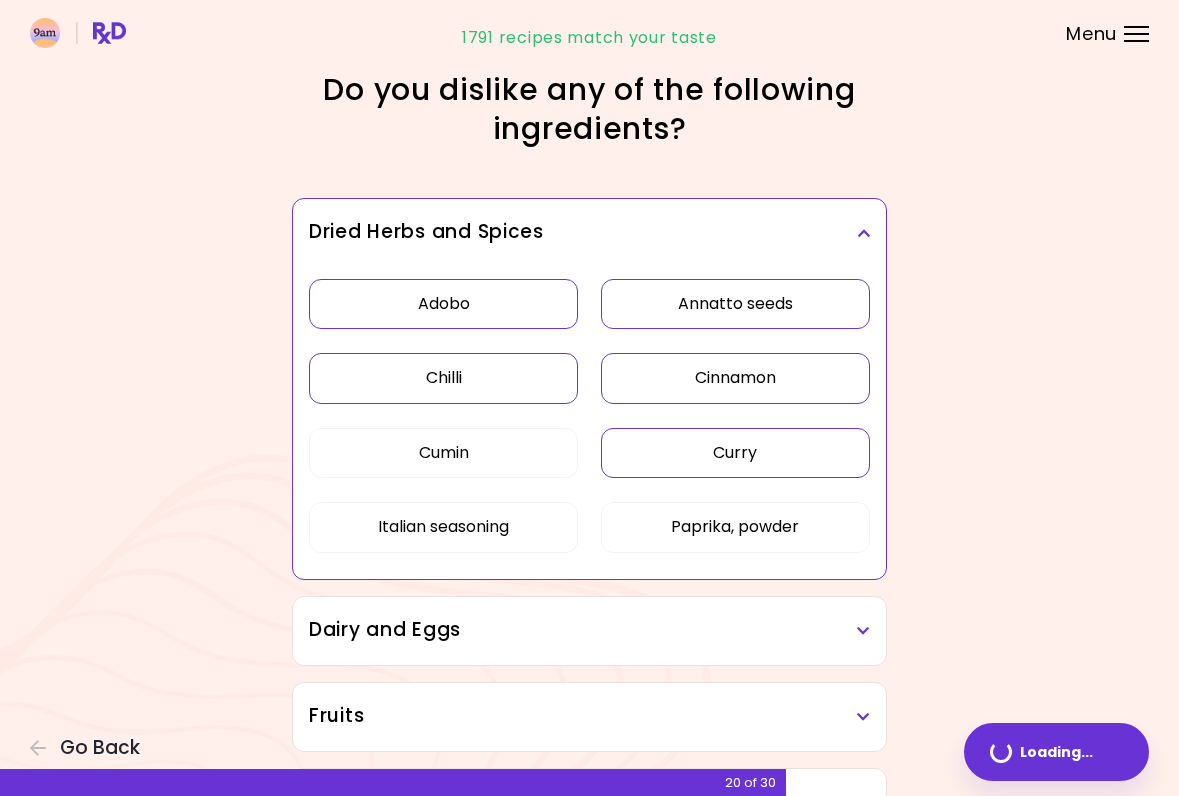 click on "Curry" at bounding box center (735, 453) 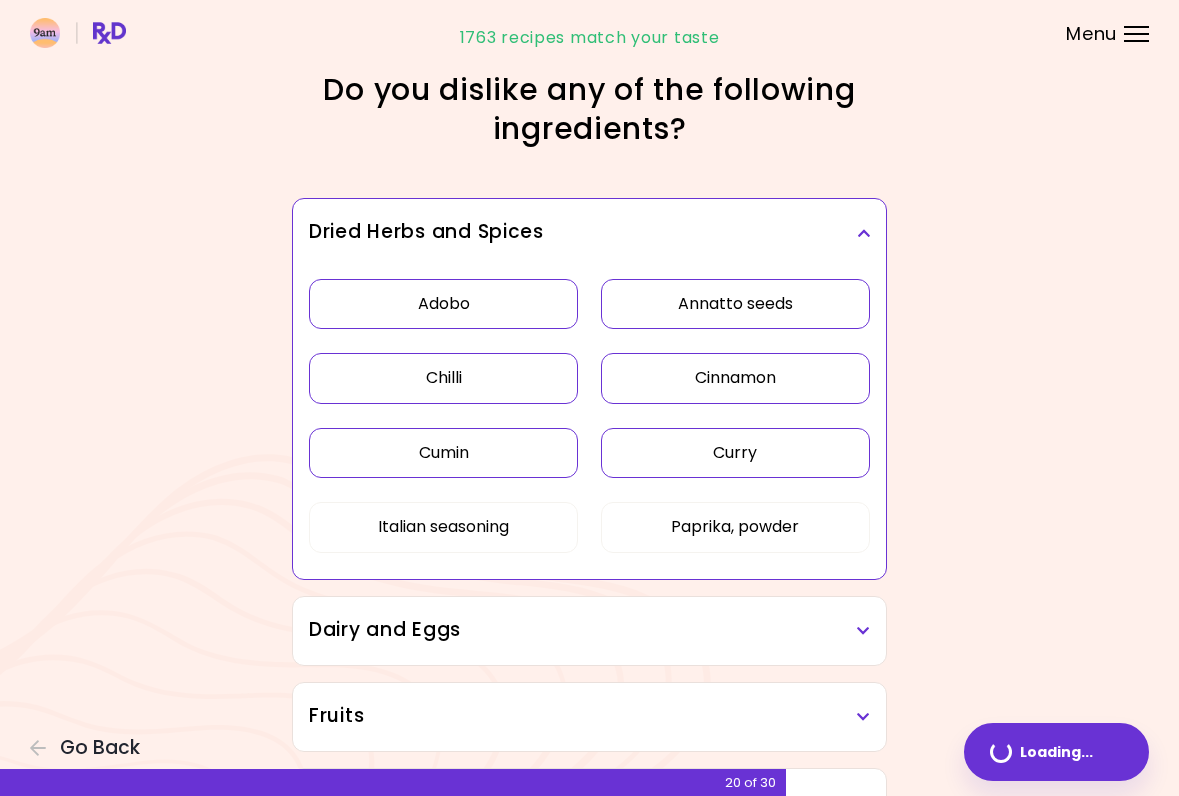 click on "Cumin" at bounding box center (443, 453) 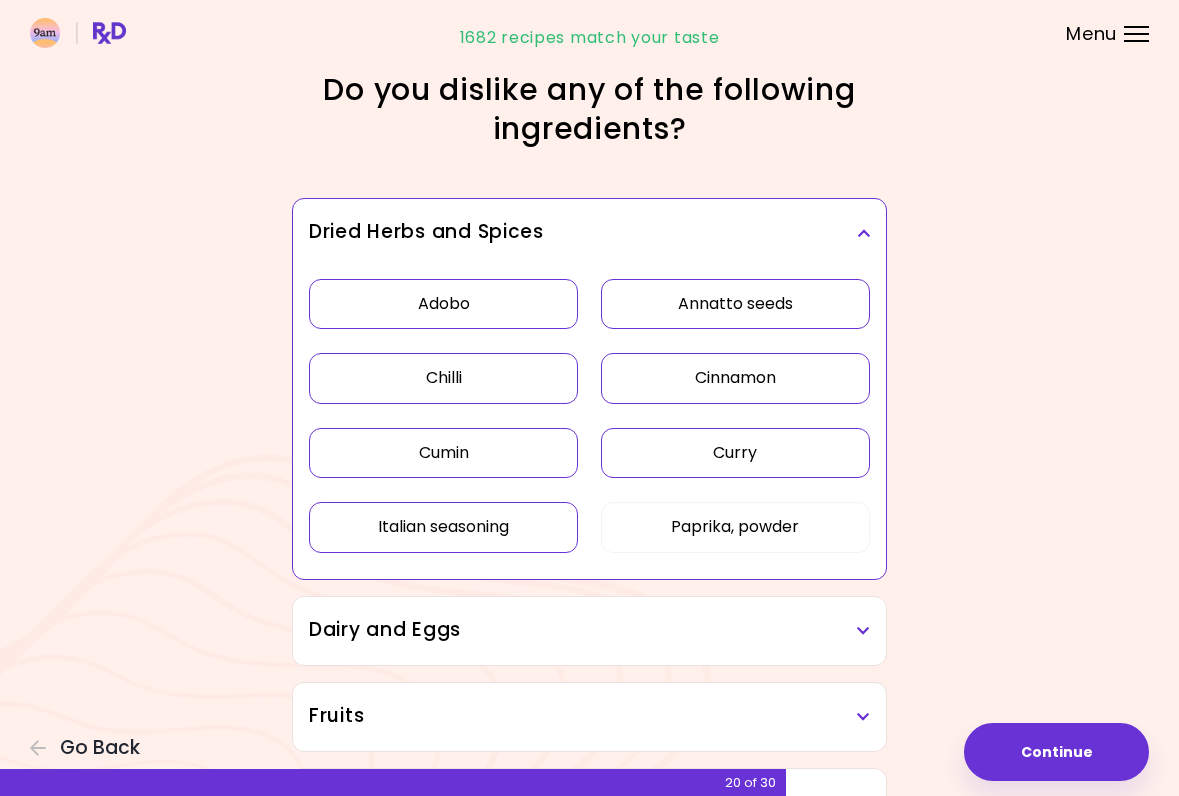 click on "Italian seasoning" at bounding box center (443, 527) 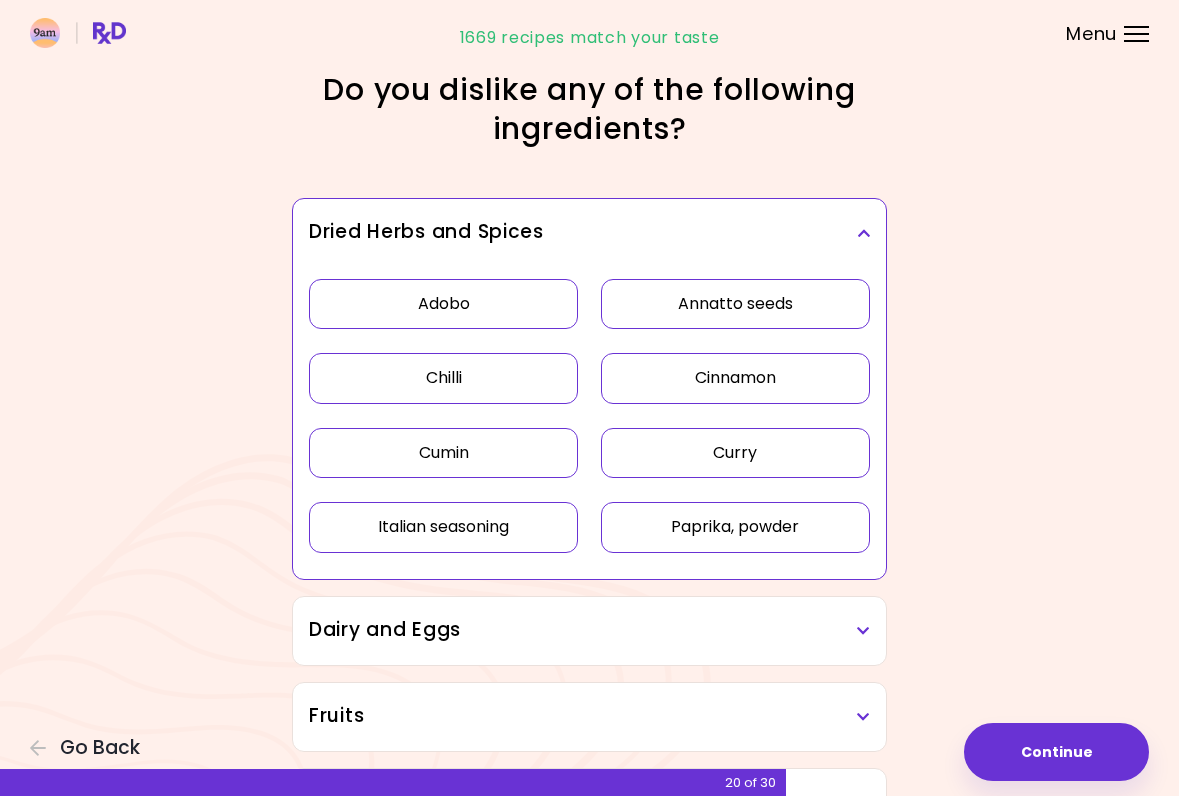 click on "Paprika, powder" at bounding box center (735, 527) 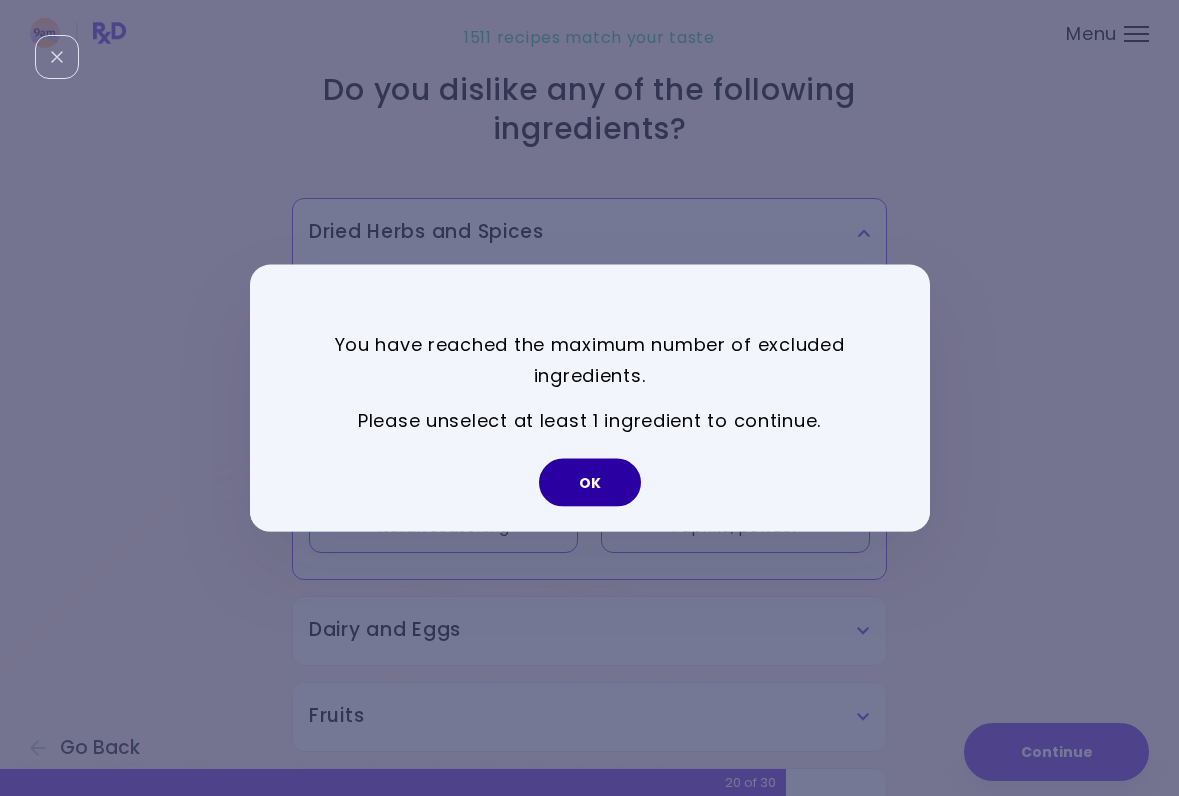 click on "OK" at bounding box center (590, 482) 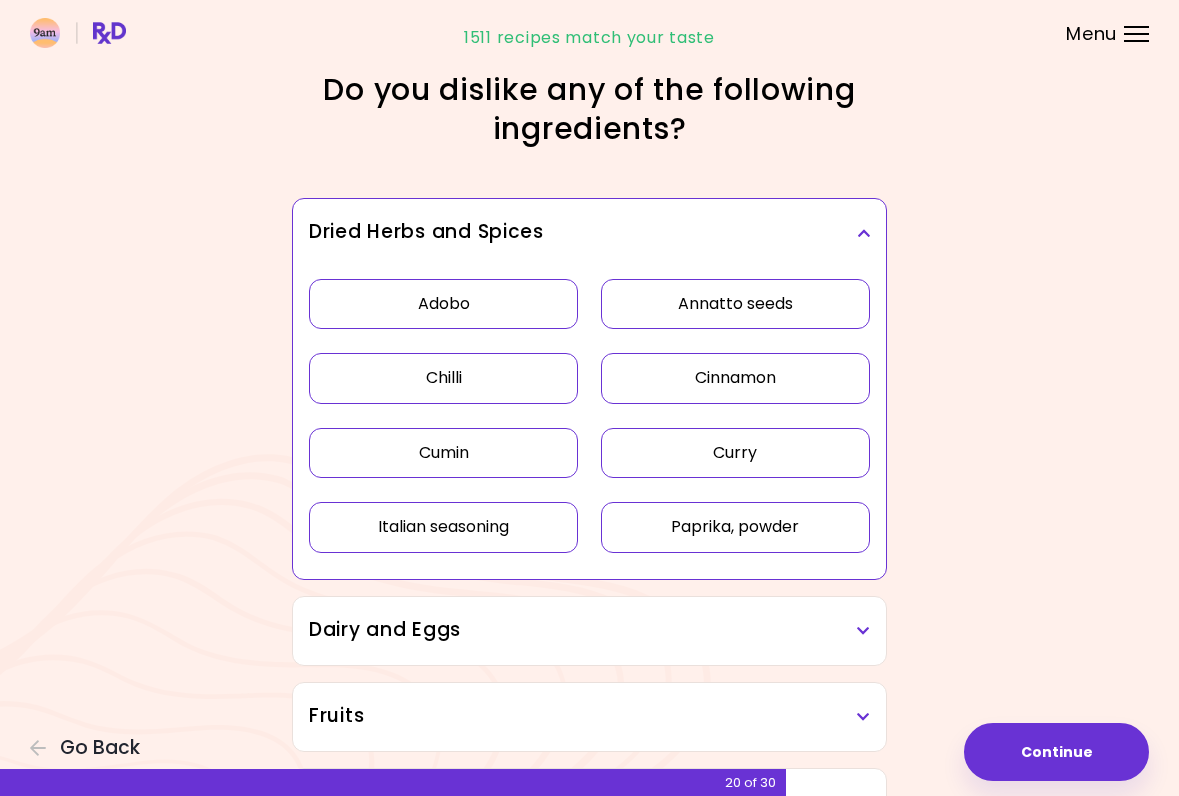click on "Italian seasoning" at bounding box center (443, 527) 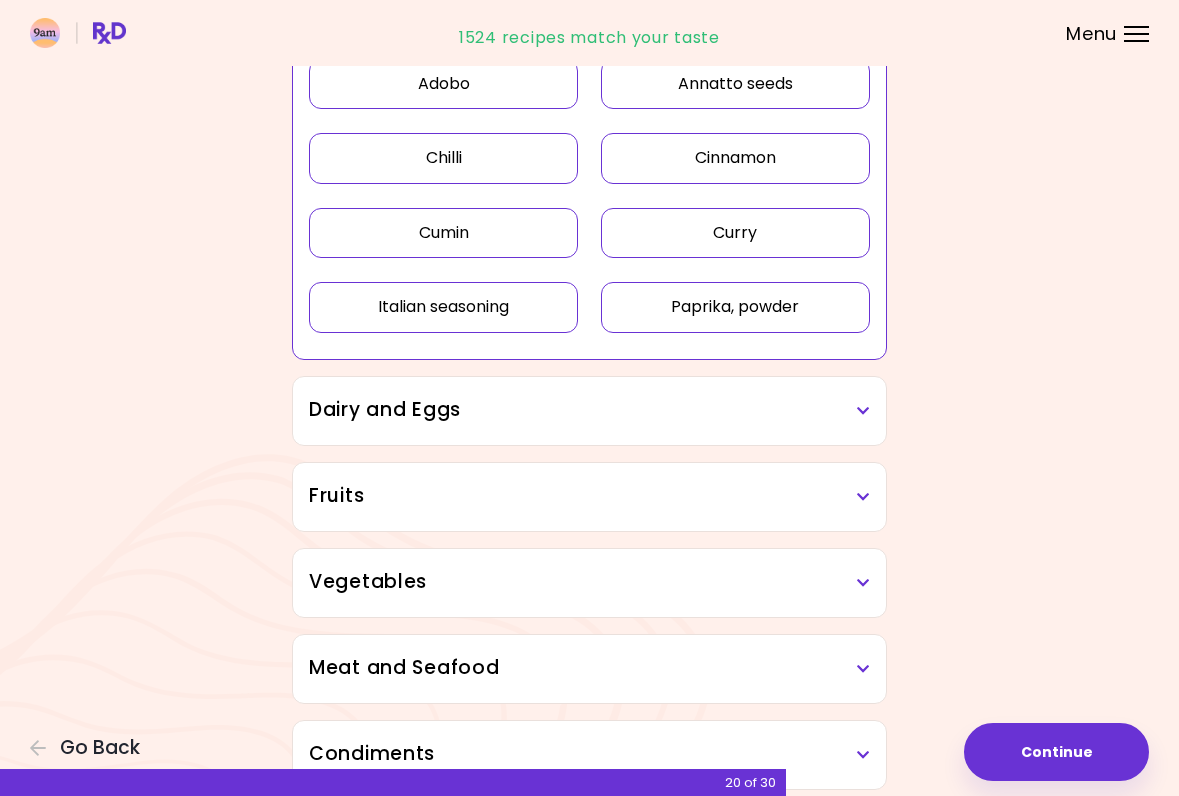 scroll, scrollTop: 243, scrollLeft: 0, axis: vertical 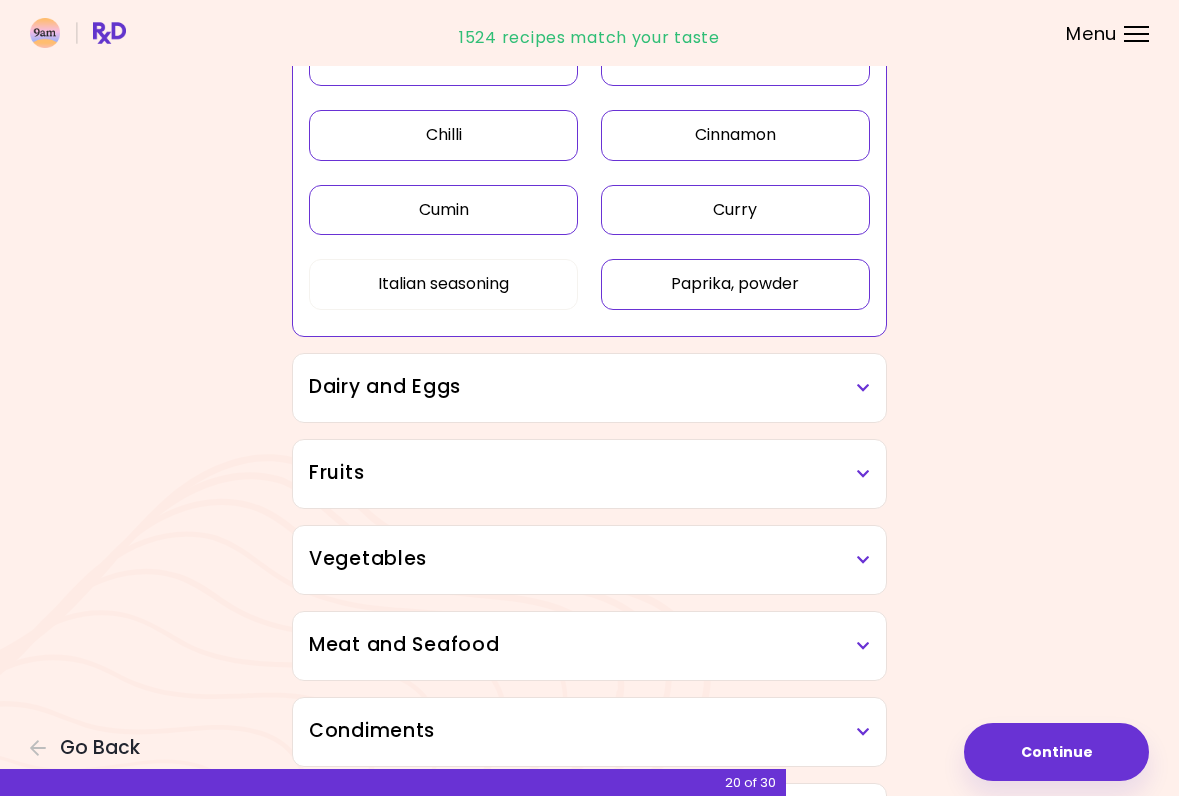 click at bounding box center (863, 388) 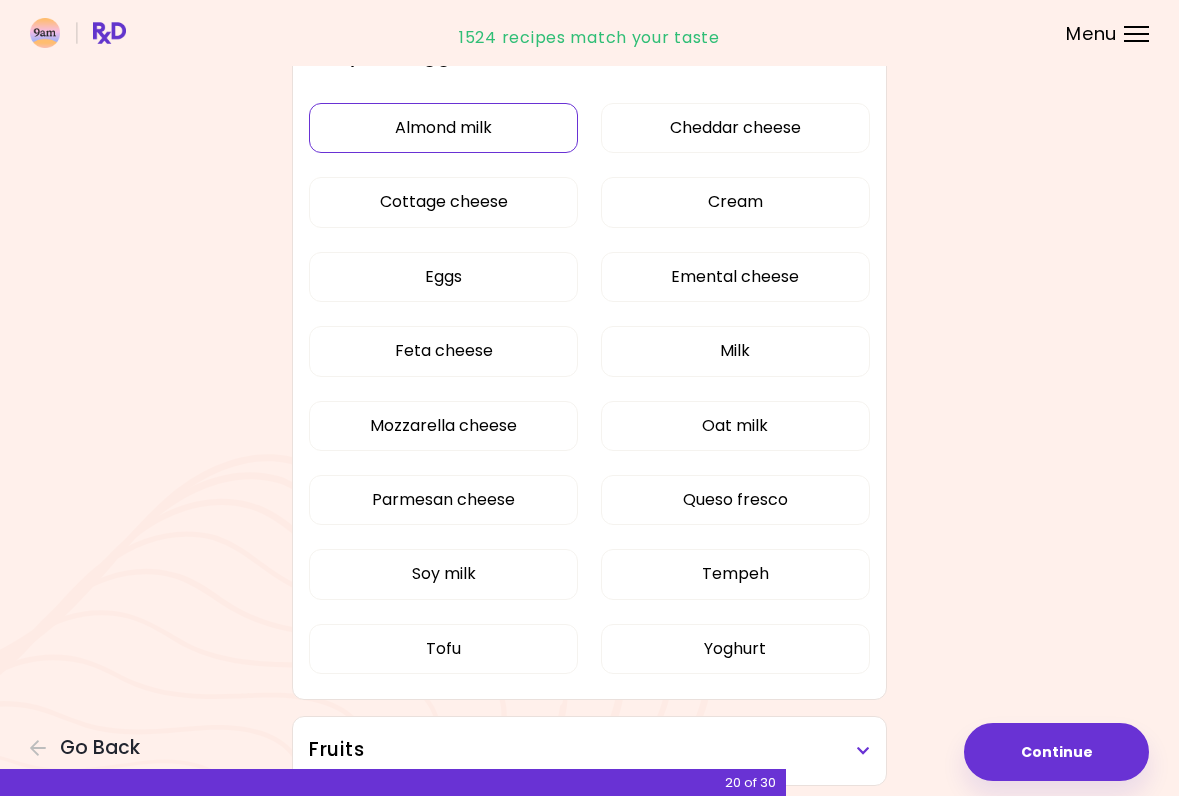 scroll, scrollTop: 583, scrollLeft: 0, axis: vertical 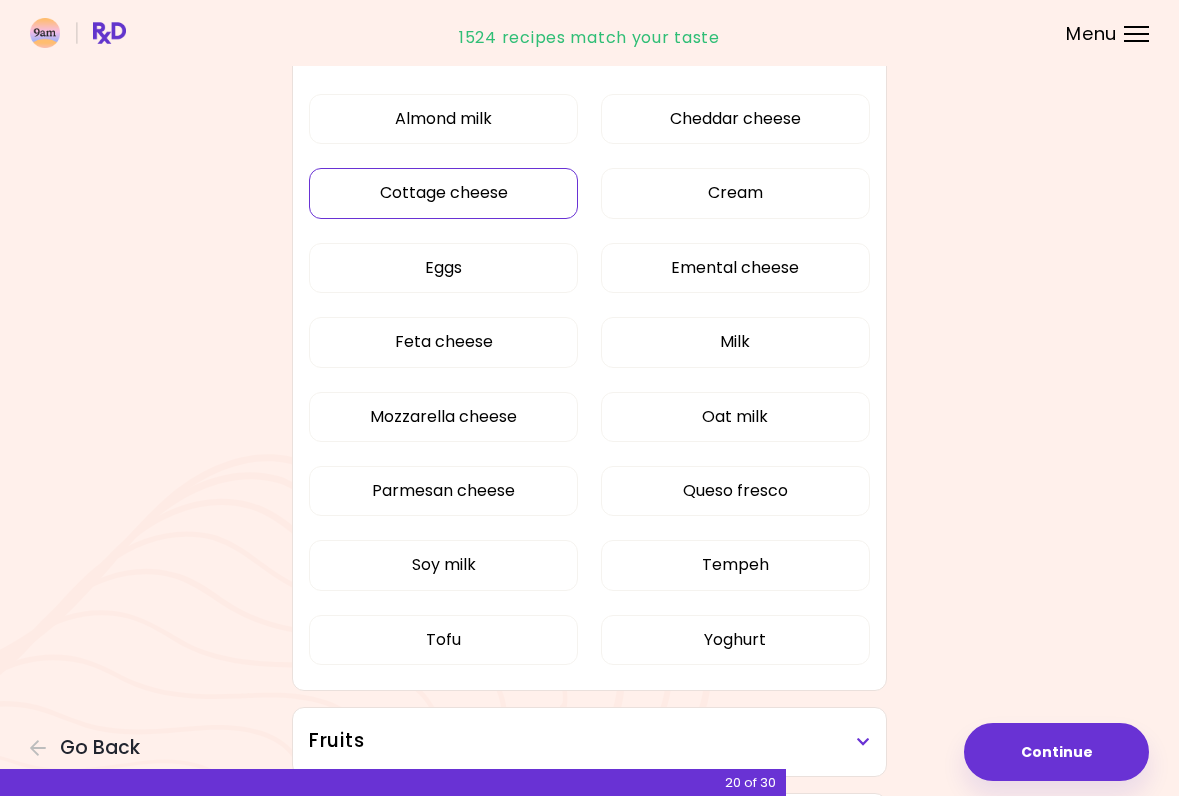 click on "Cottage cheese" at bounding box center (443, 193) 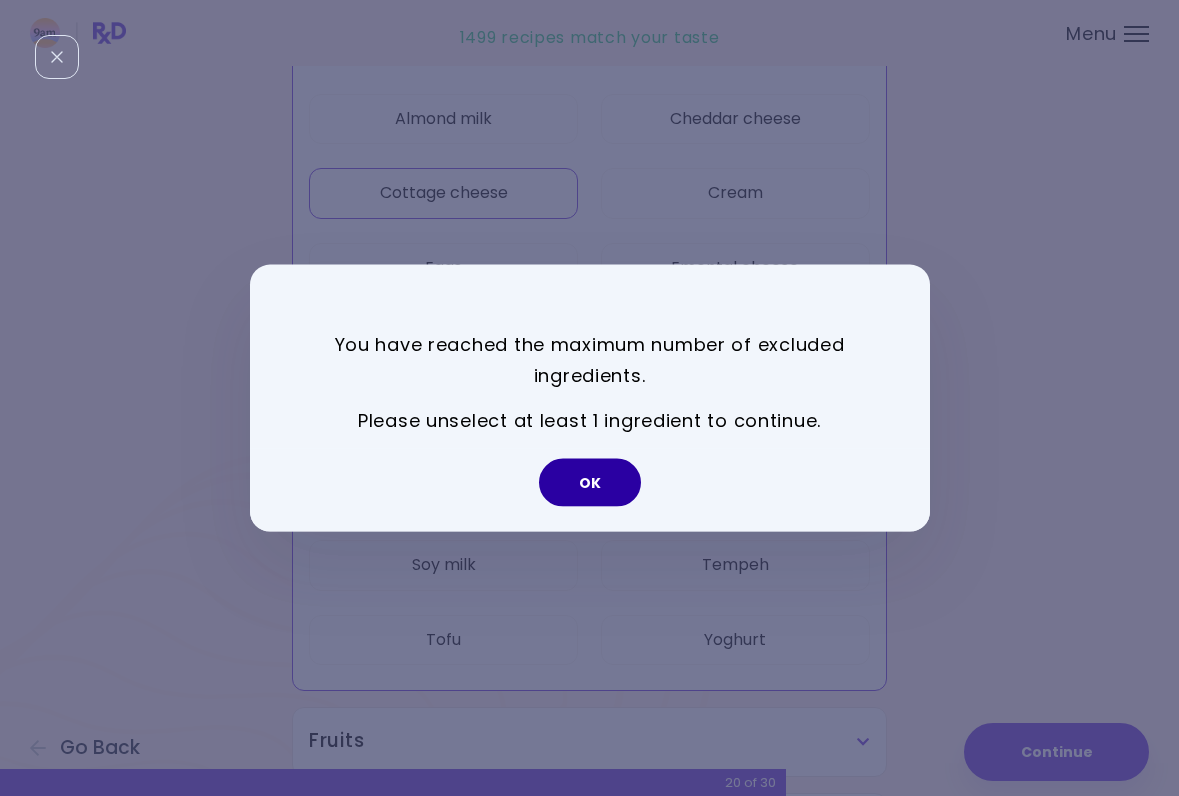 click on "OK" at bounding box center (590, 482) 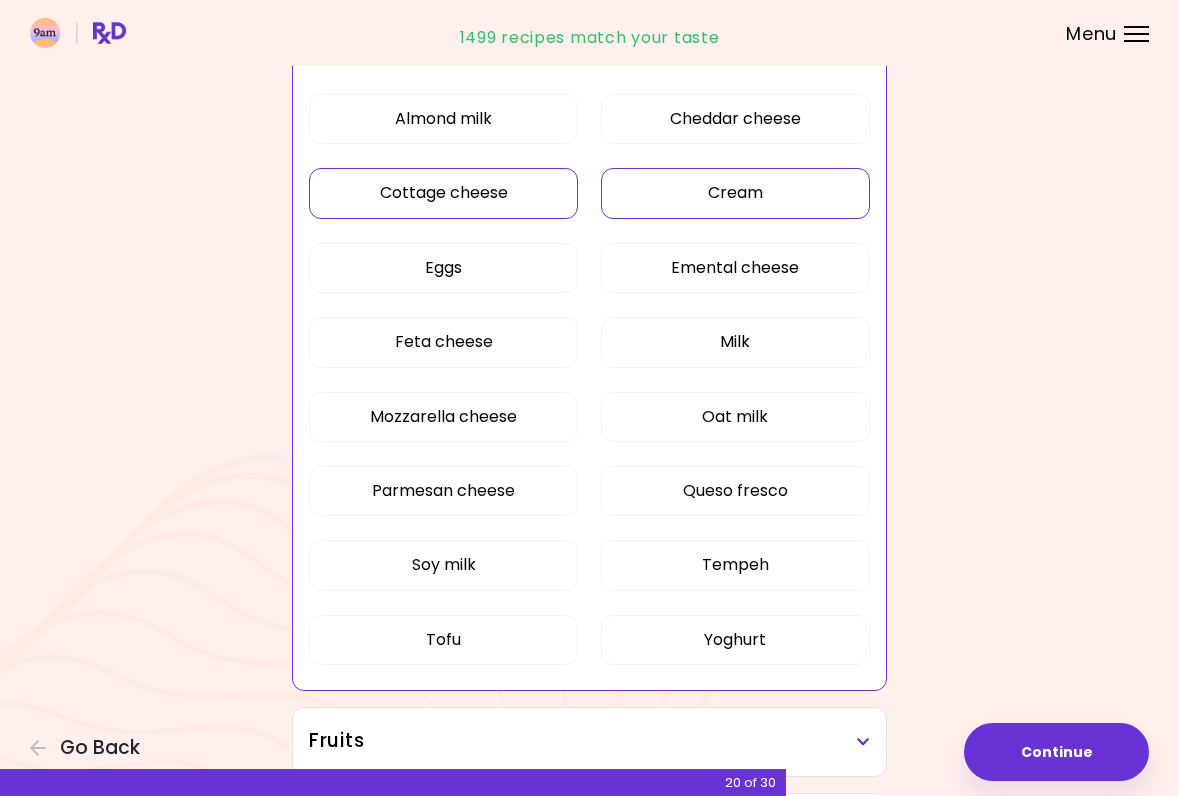 click on "Cream" at bounding box center (735, 193) 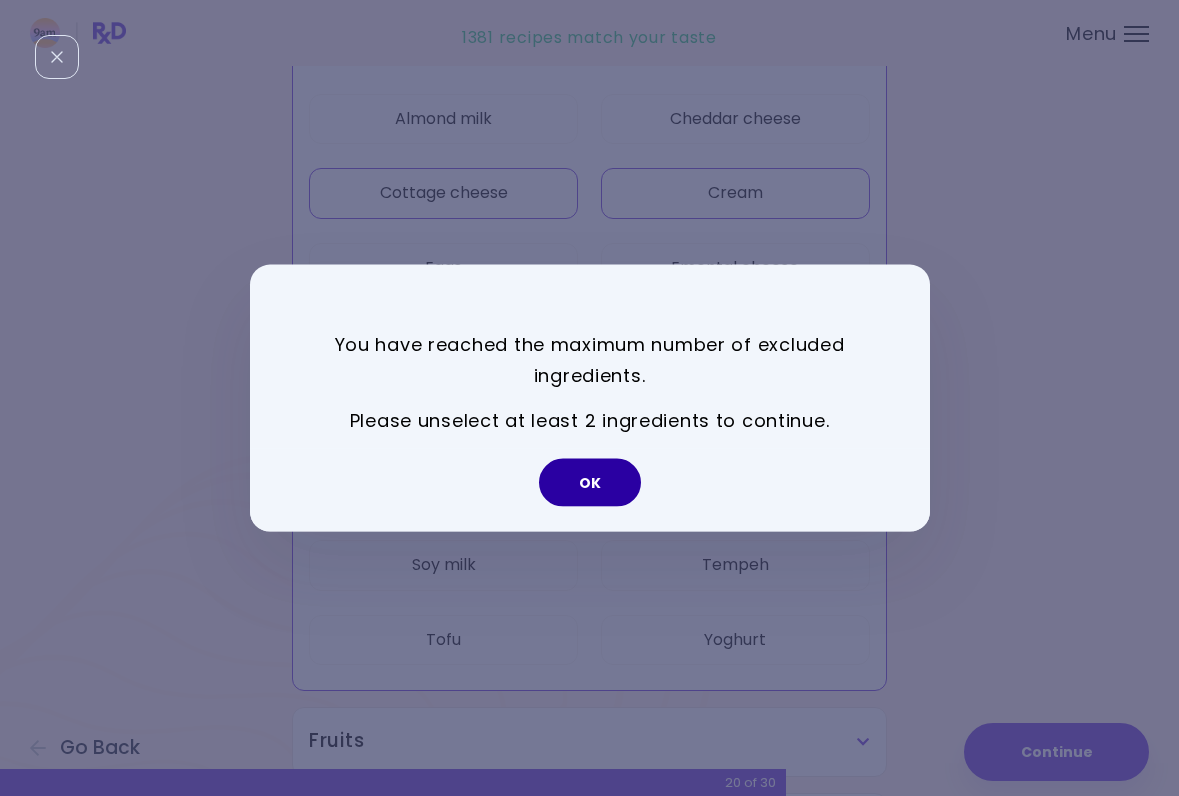 click on "OK" at bounding box center [590, 482] 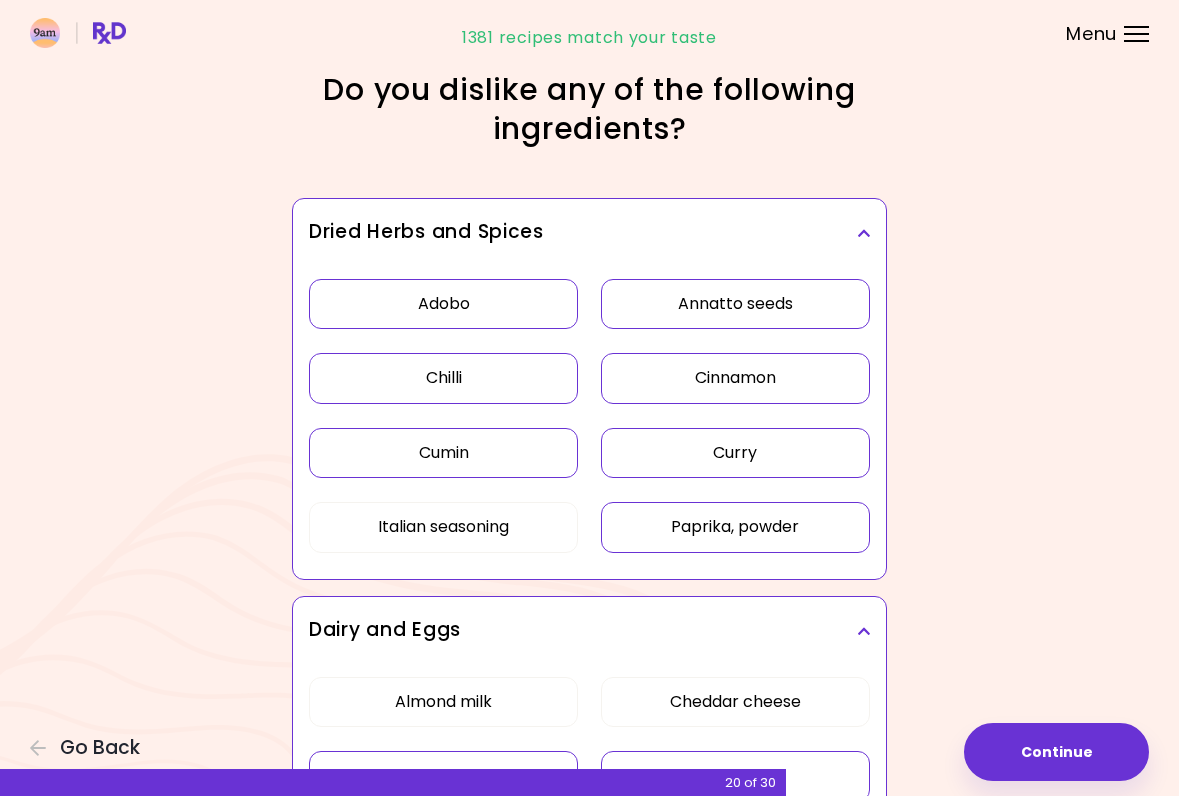 scroll, scrollTop: 0, scrollLeft: 0, axis: both 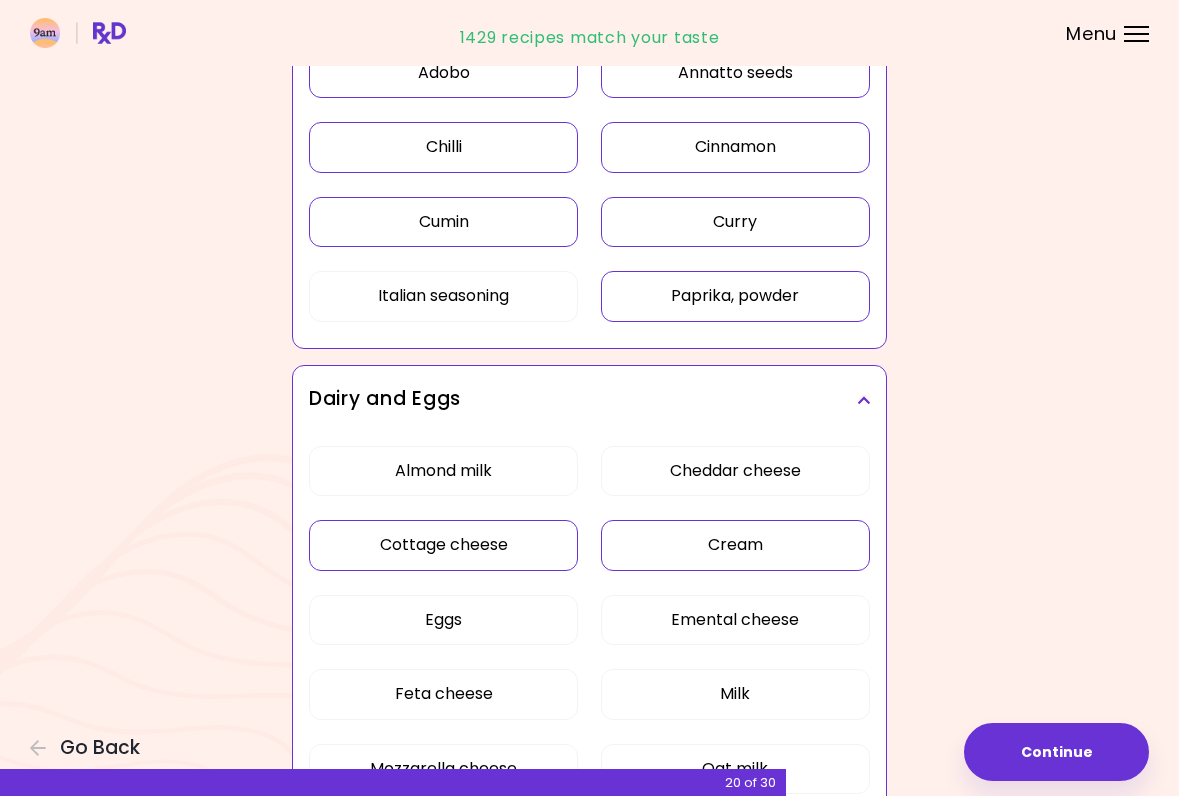 click on "Cumin" at bounding box center [443, 222] 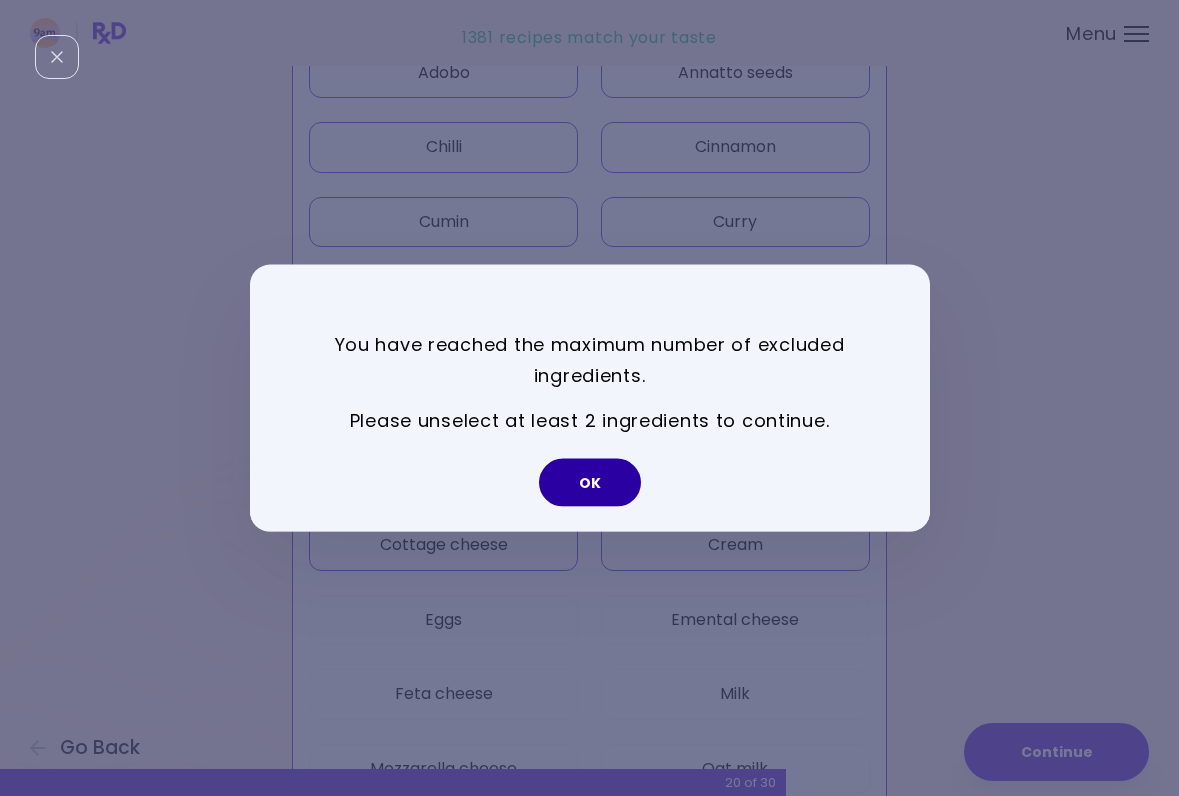 click on "OK" at bounding box center (590, 482) 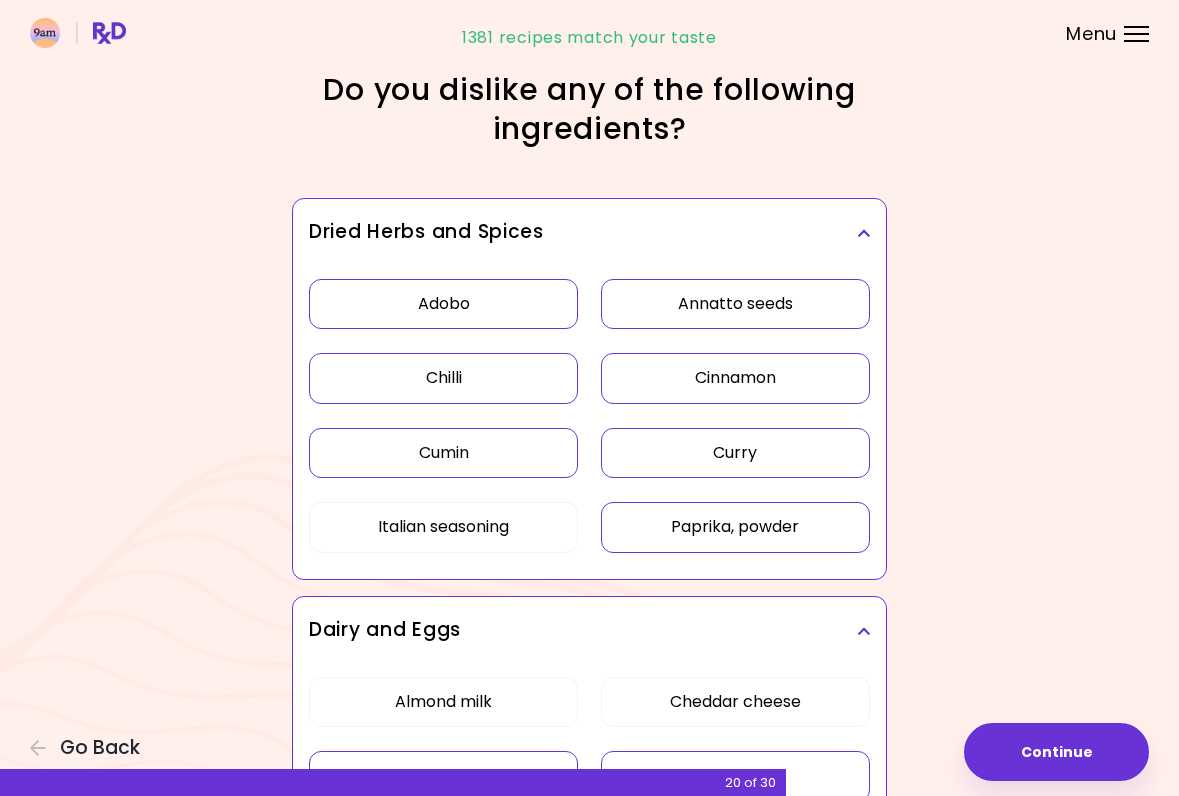 scroll, scrollTop: 0, scrollLeft: 0, axis: both 